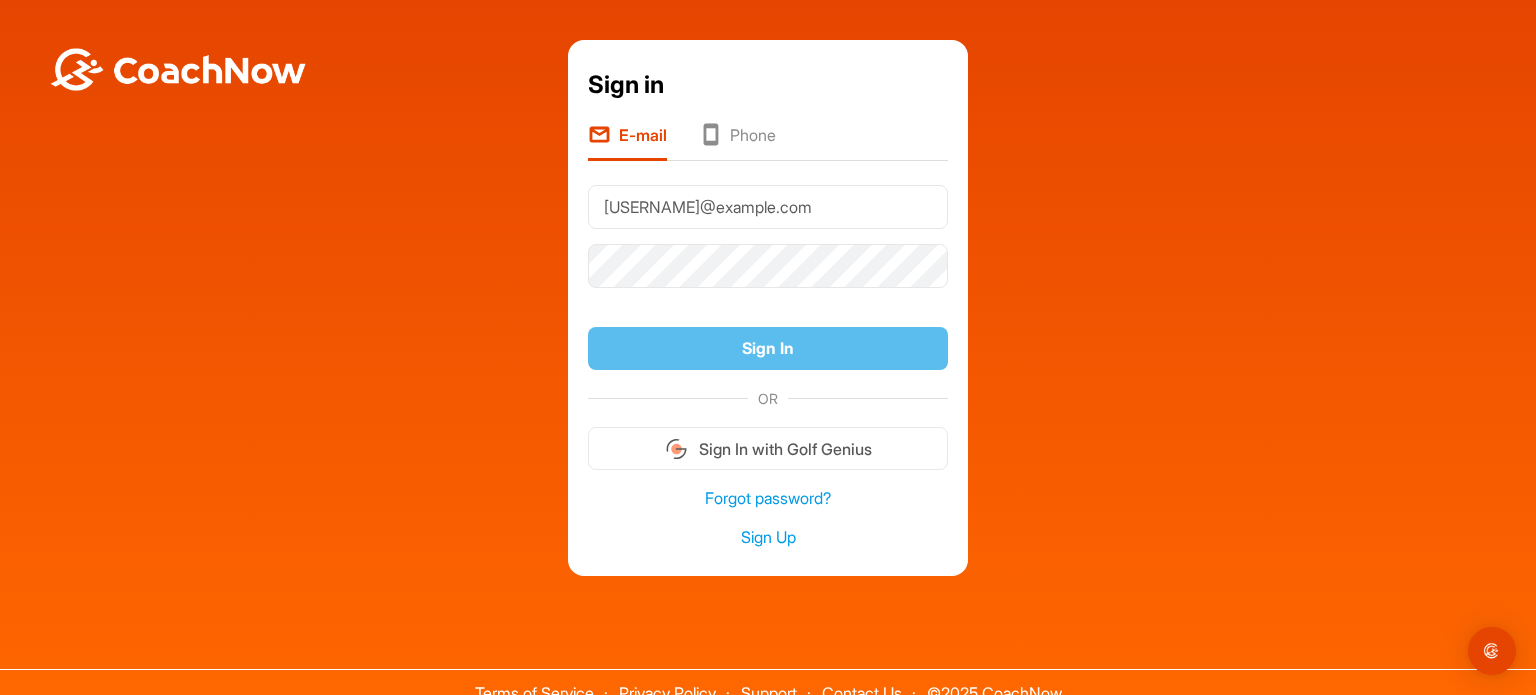scroll, scrollTop: 0, scrollLeft: 0, axis: both 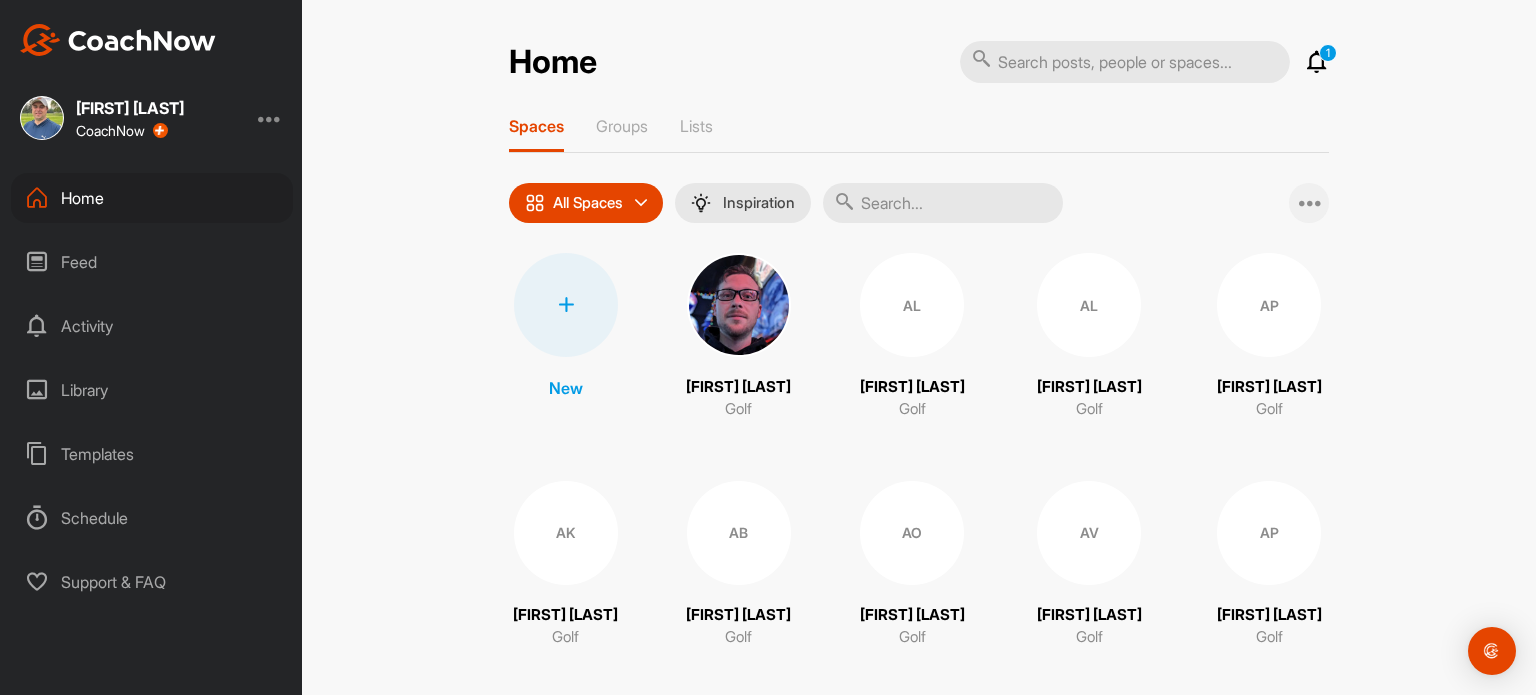 click at bounding box center [1311, 203] 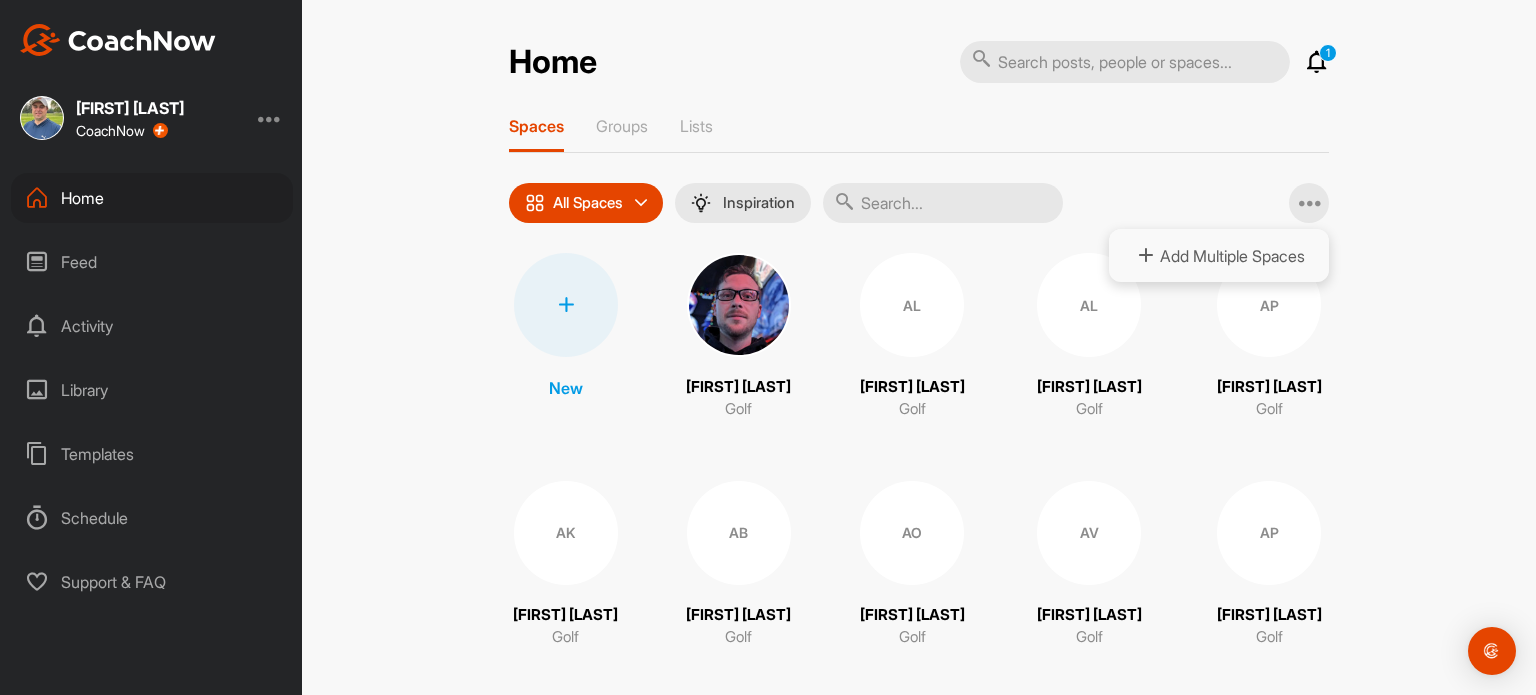 click on "Add Multiple Spaces" at bounding box center [1219, 255] 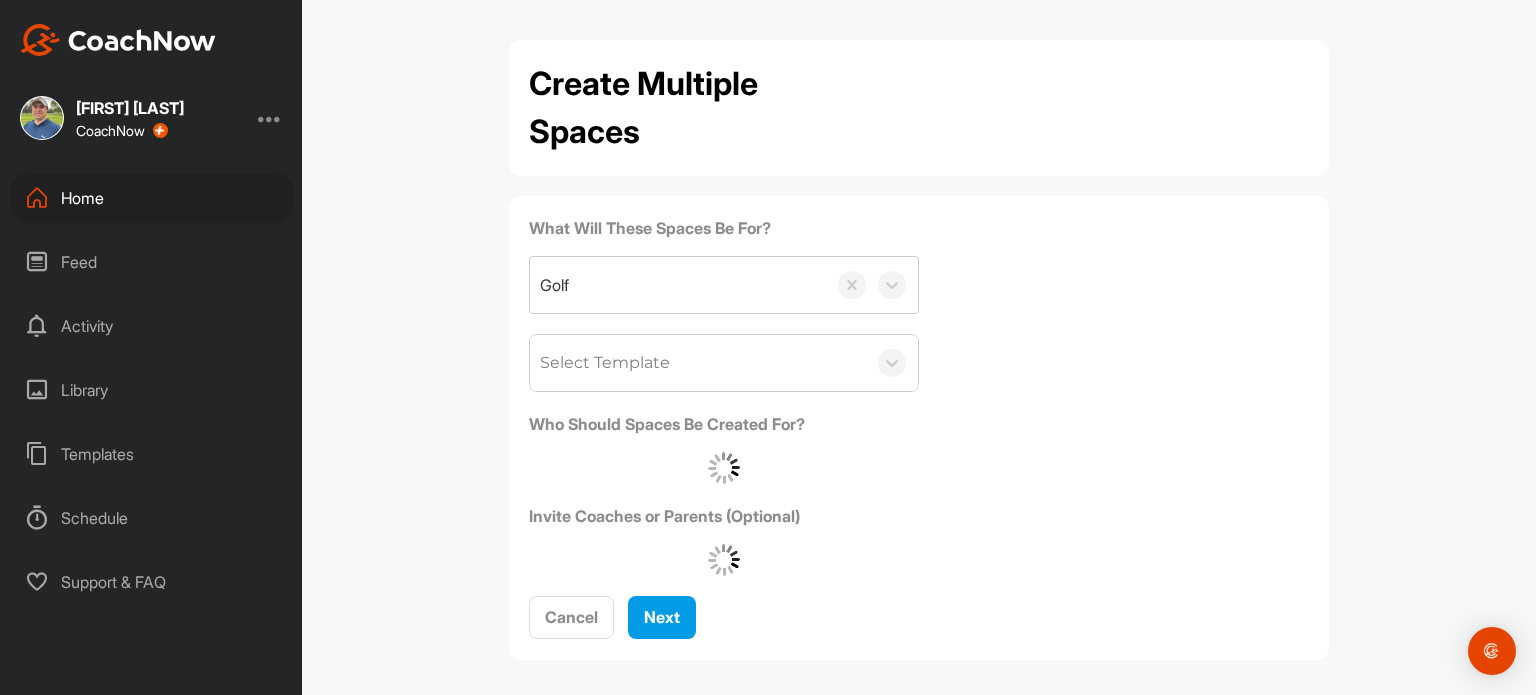 click on "Select Template" at bounding box center (605, 363) 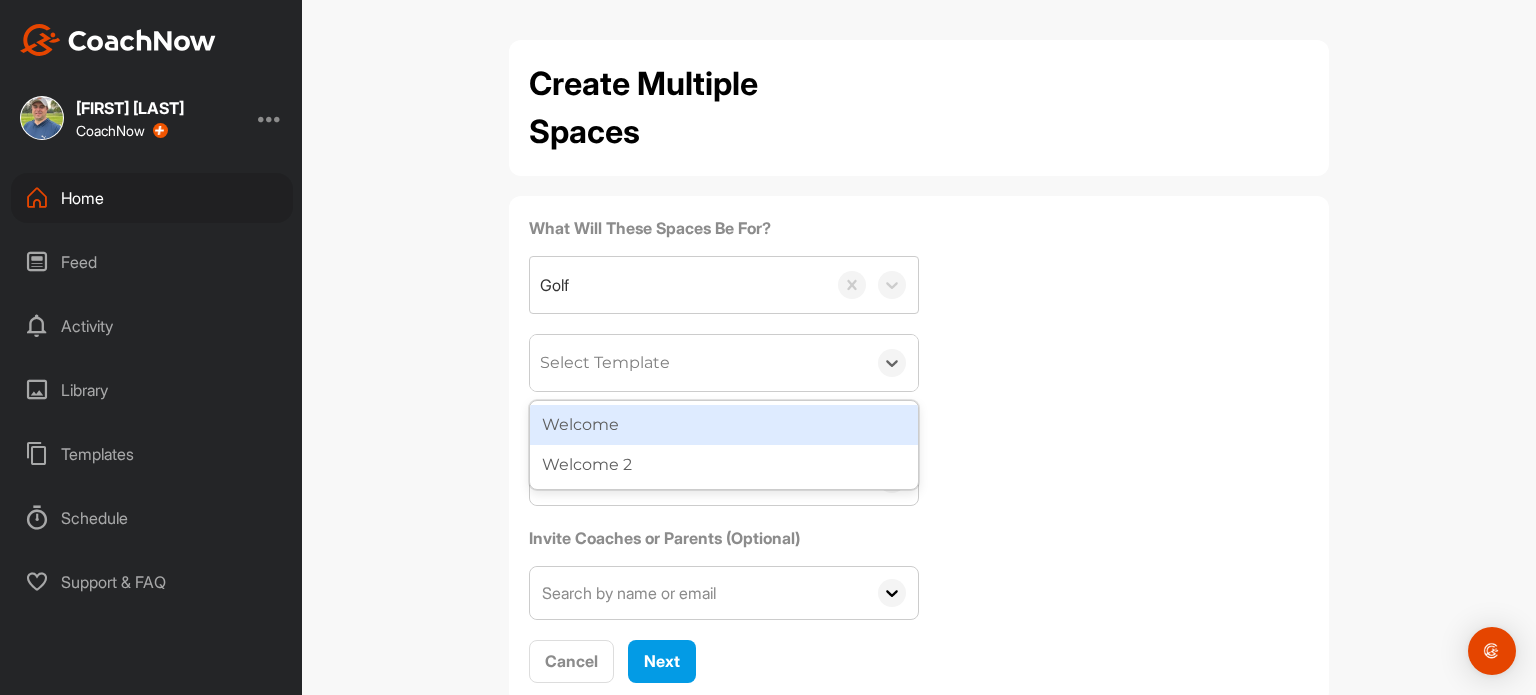 click on "Welcome" at bounding box center [724, 425] 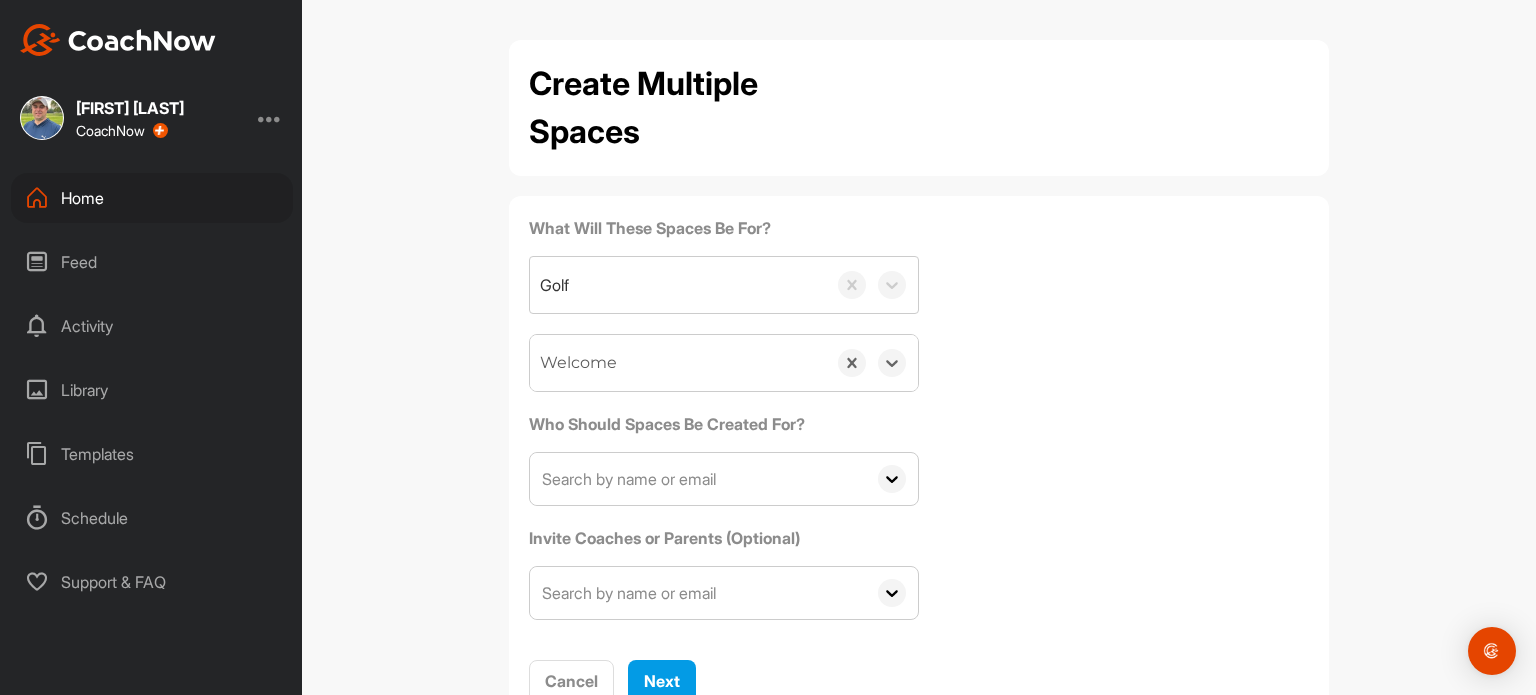 click at bounding box center (698, 479) 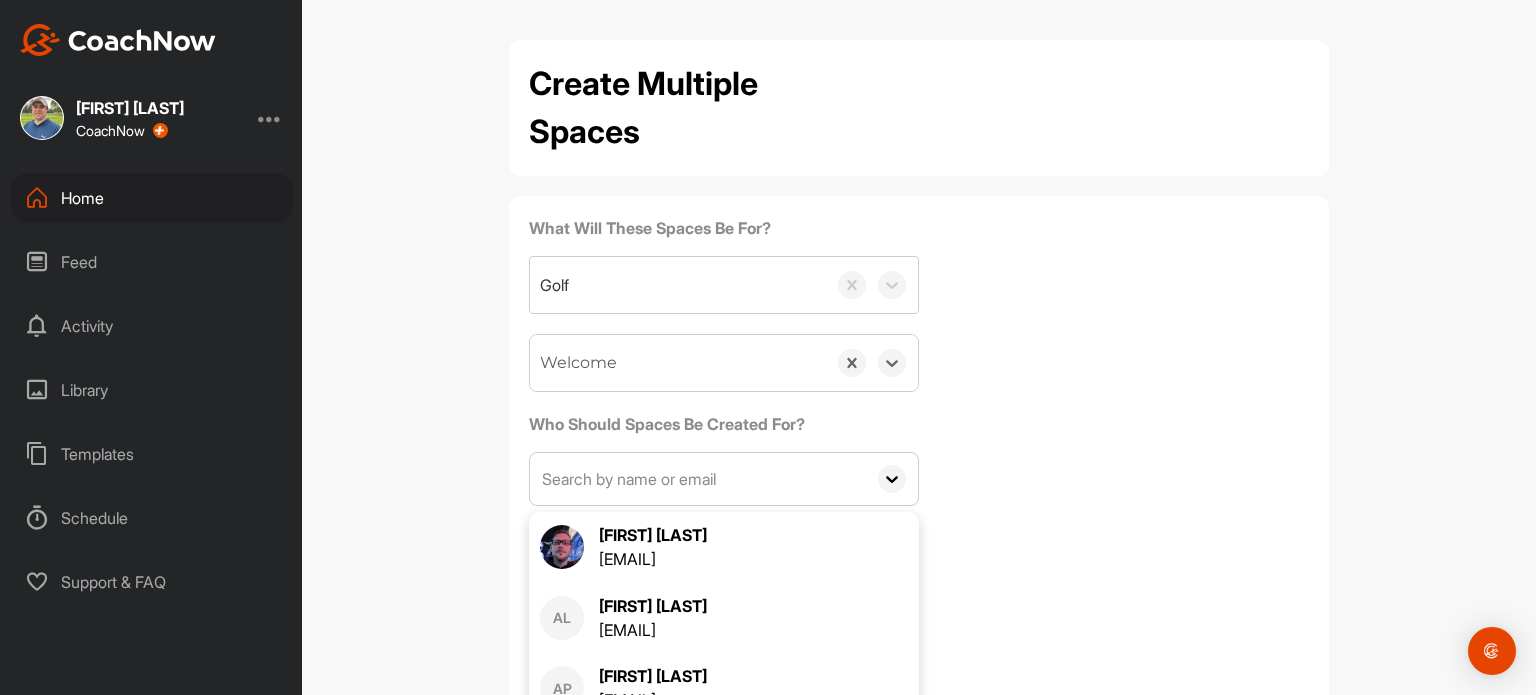 click at bounding box center (698, 479) 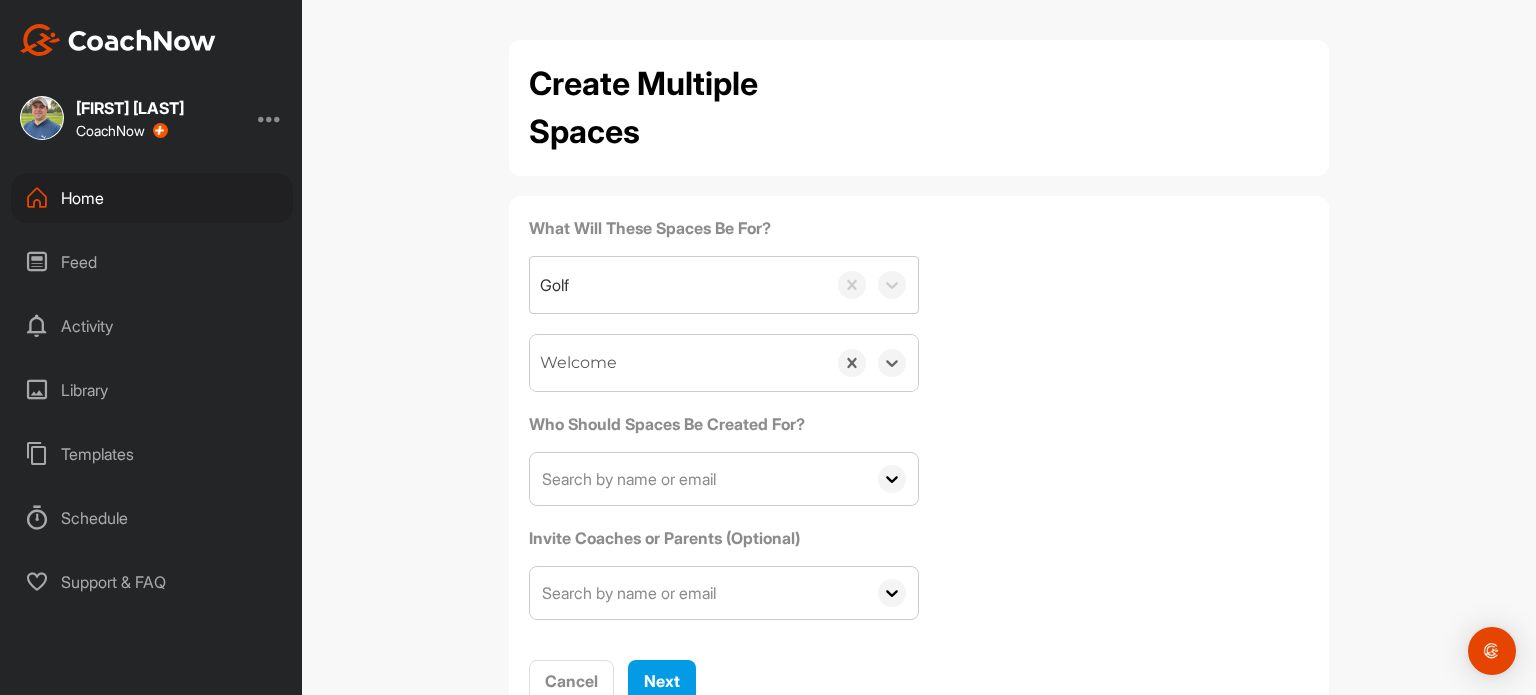 paste on "[EMAIL]" 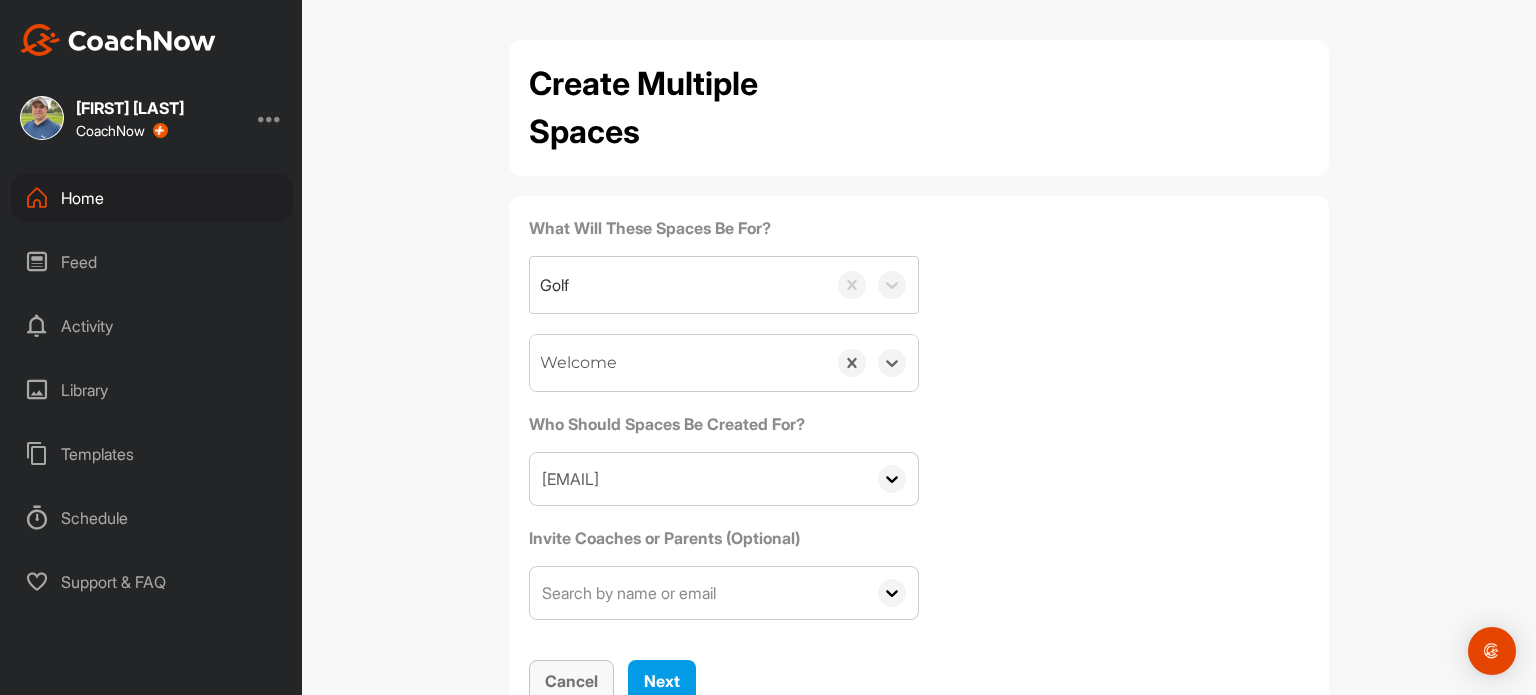 type on "[EMAIL]" 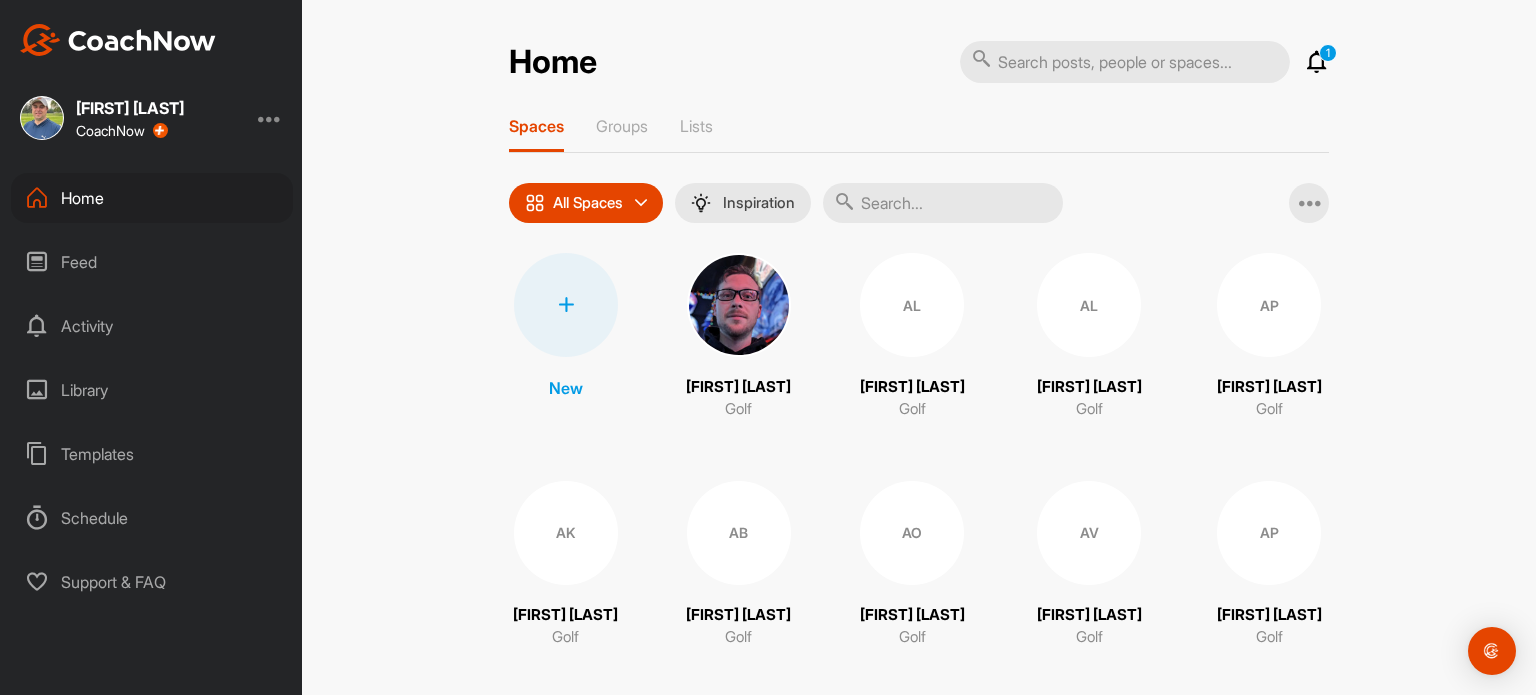click at bounding box center (566, 305) 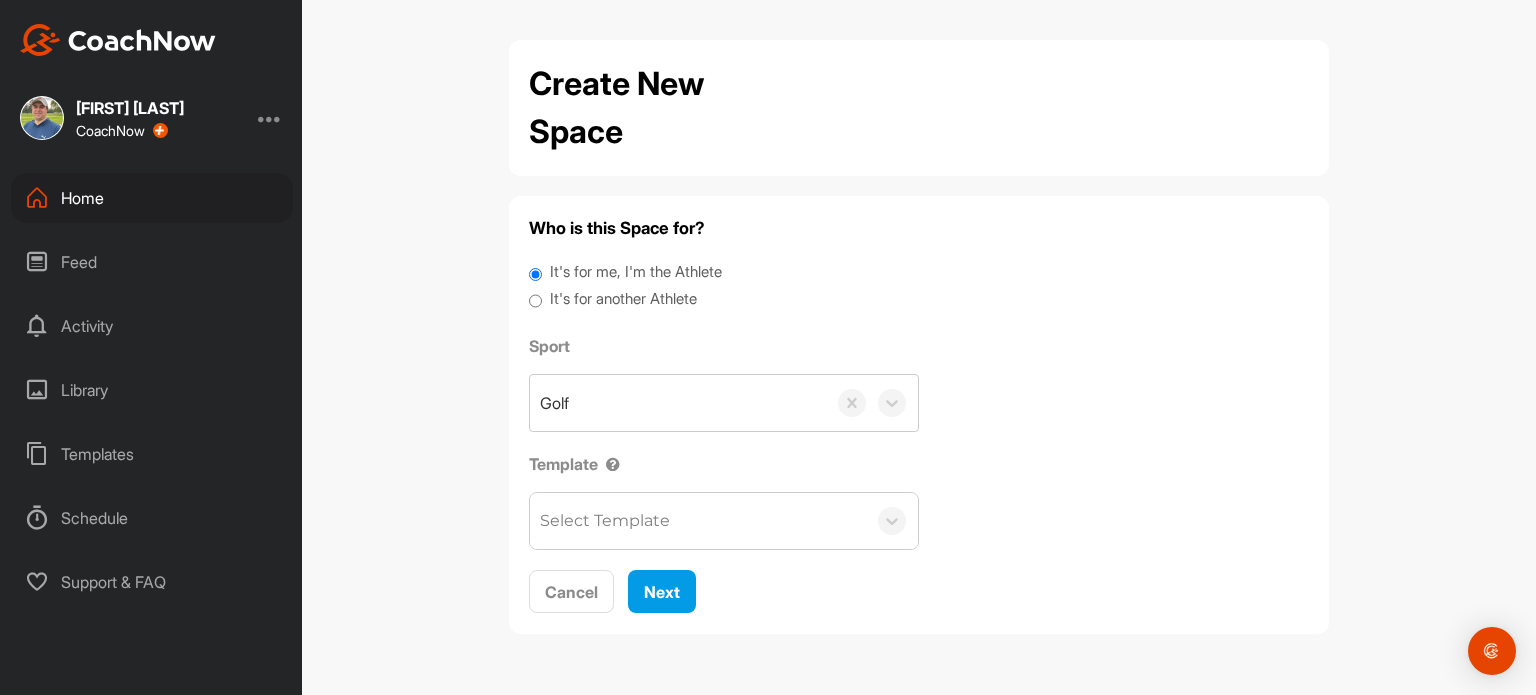 click on "Home" at bounding box center [152, 198] 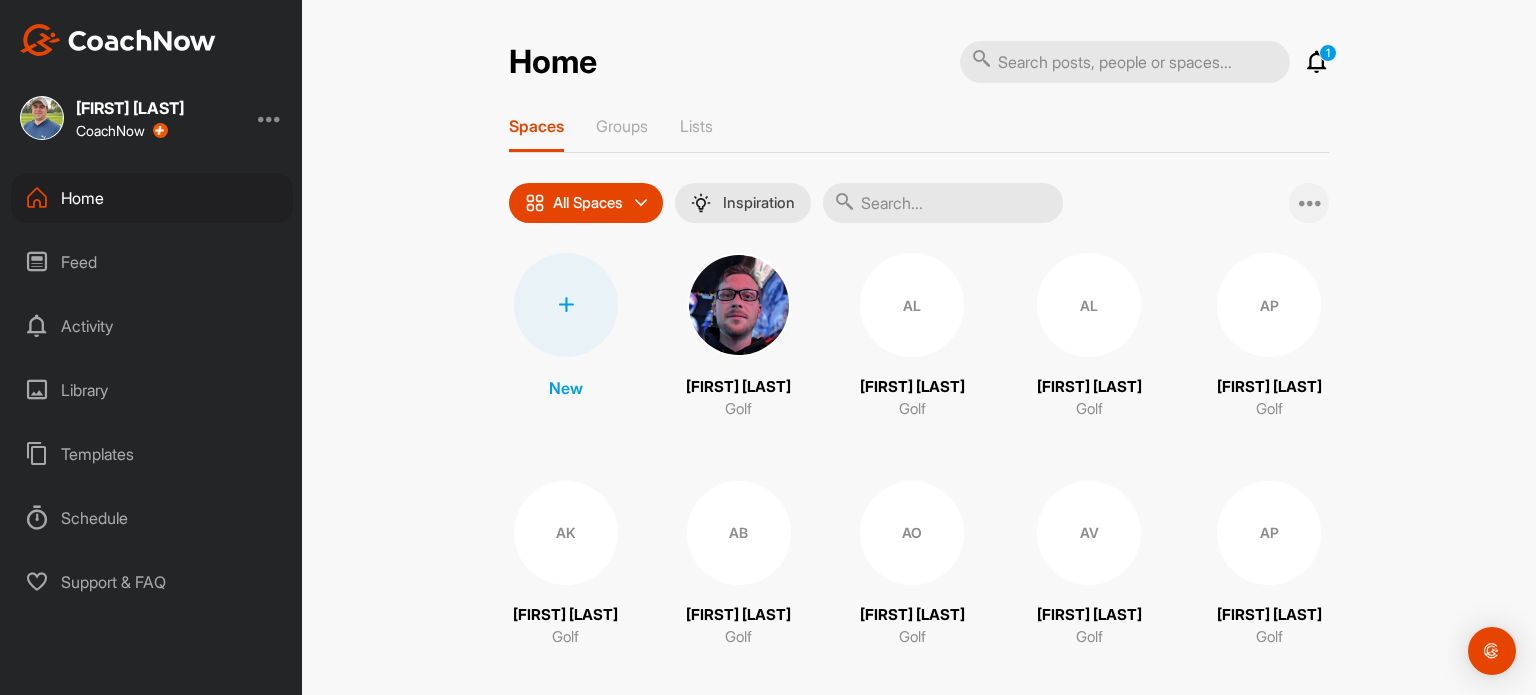 click at bounding box center [1311, 203] 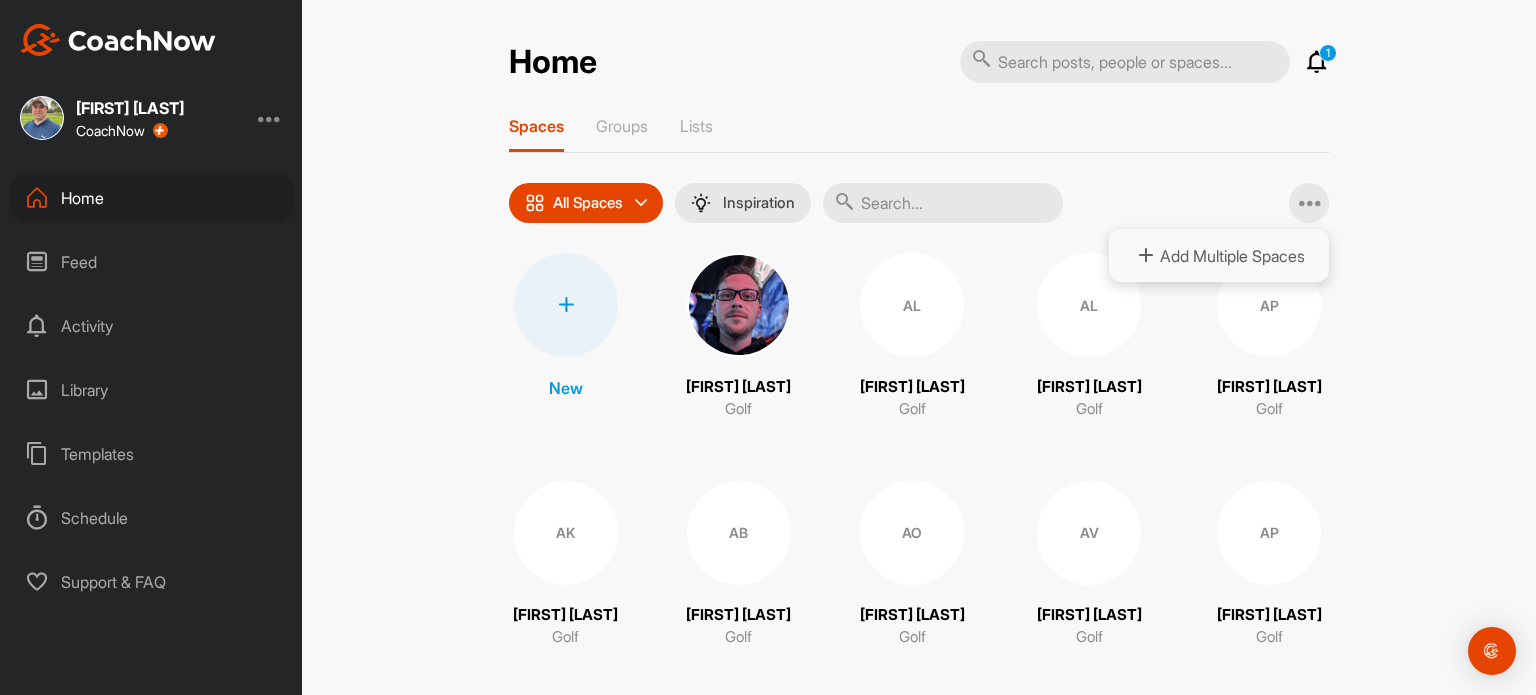 click on "Add Multiple Spaces" at bounding box center [1219, 255] 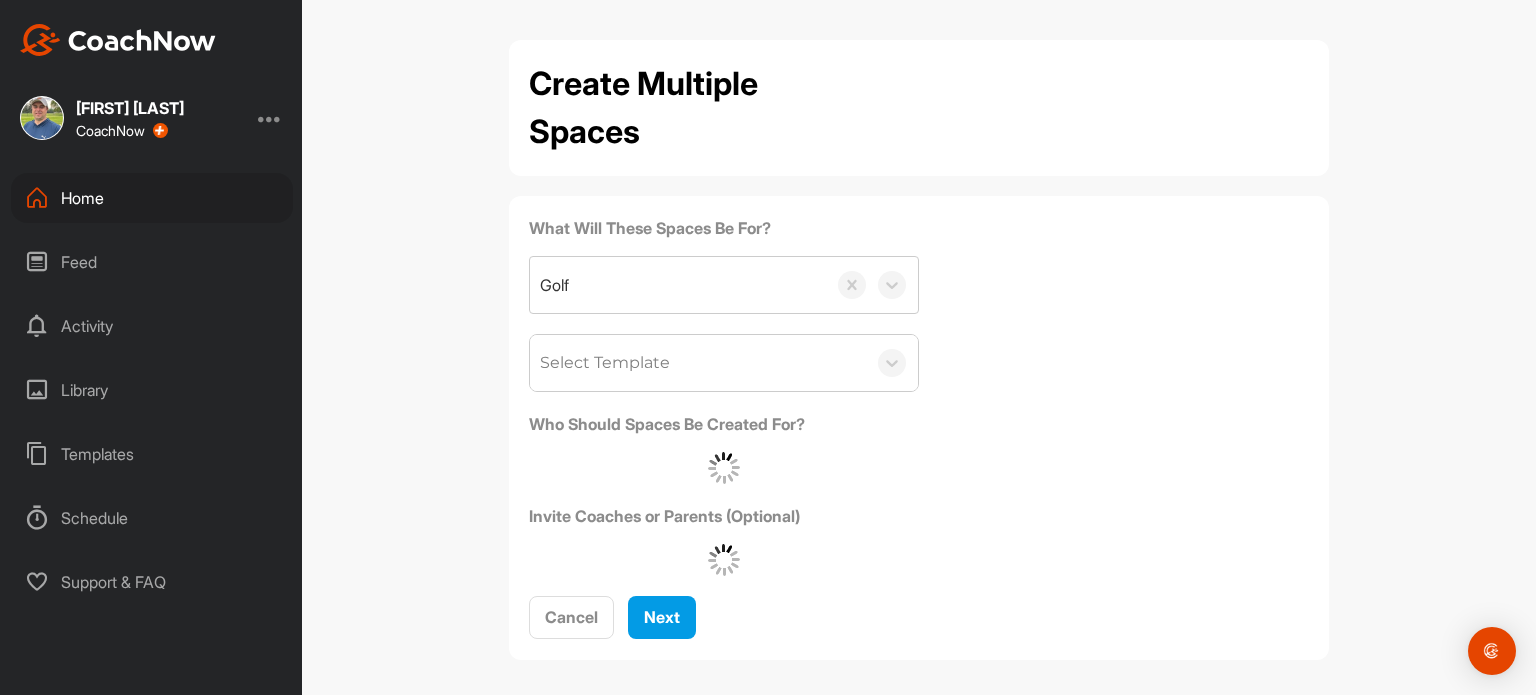 click on "Select Template" at bounding box center (605, 363) 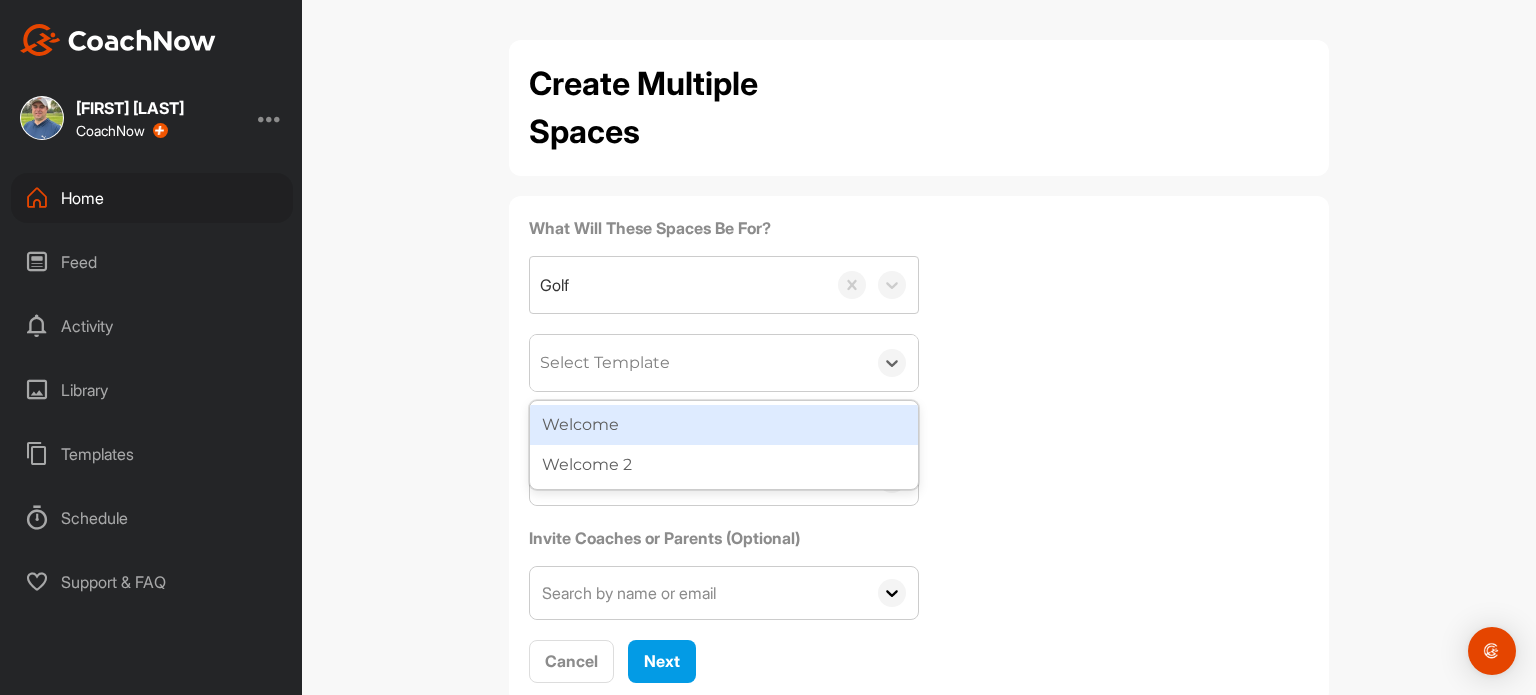 click on "Welcome" at bounding box center (724, 425) 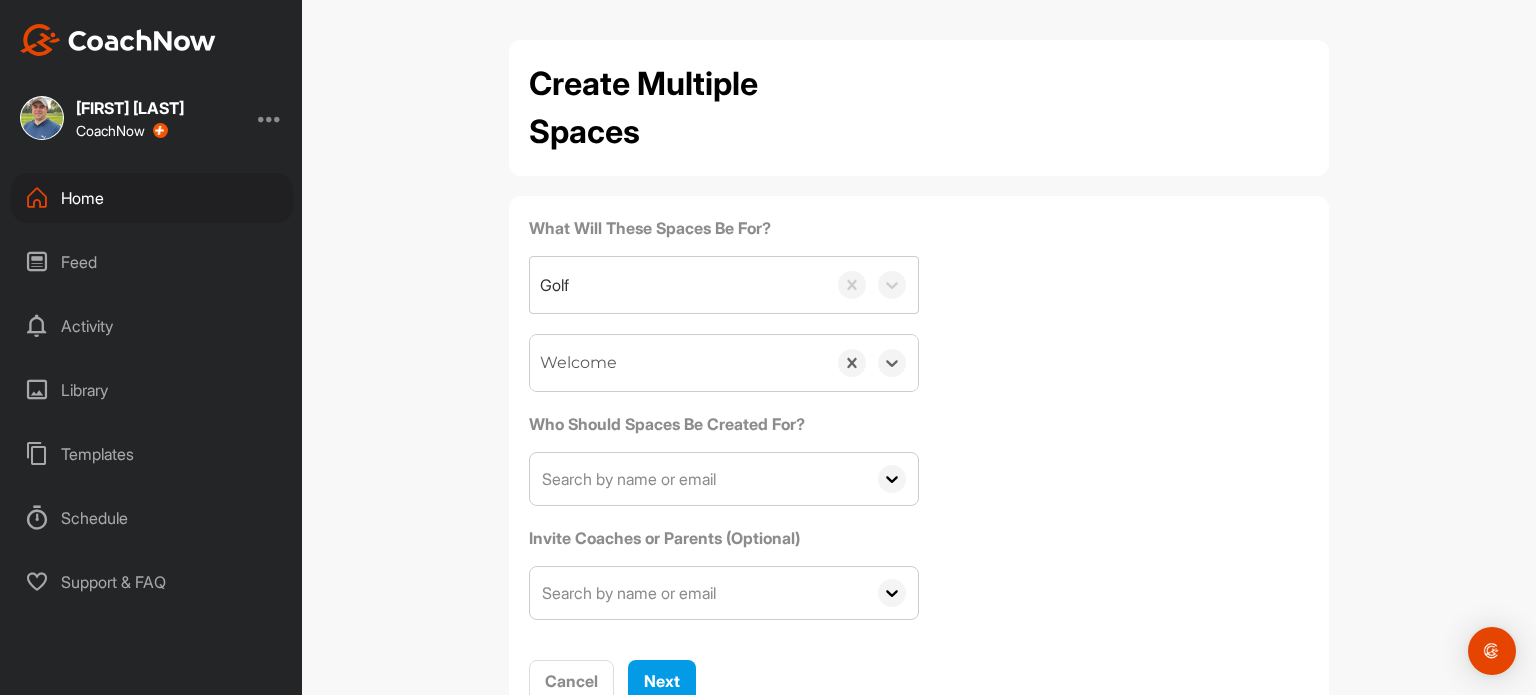 click at bounding box center [698, 479] 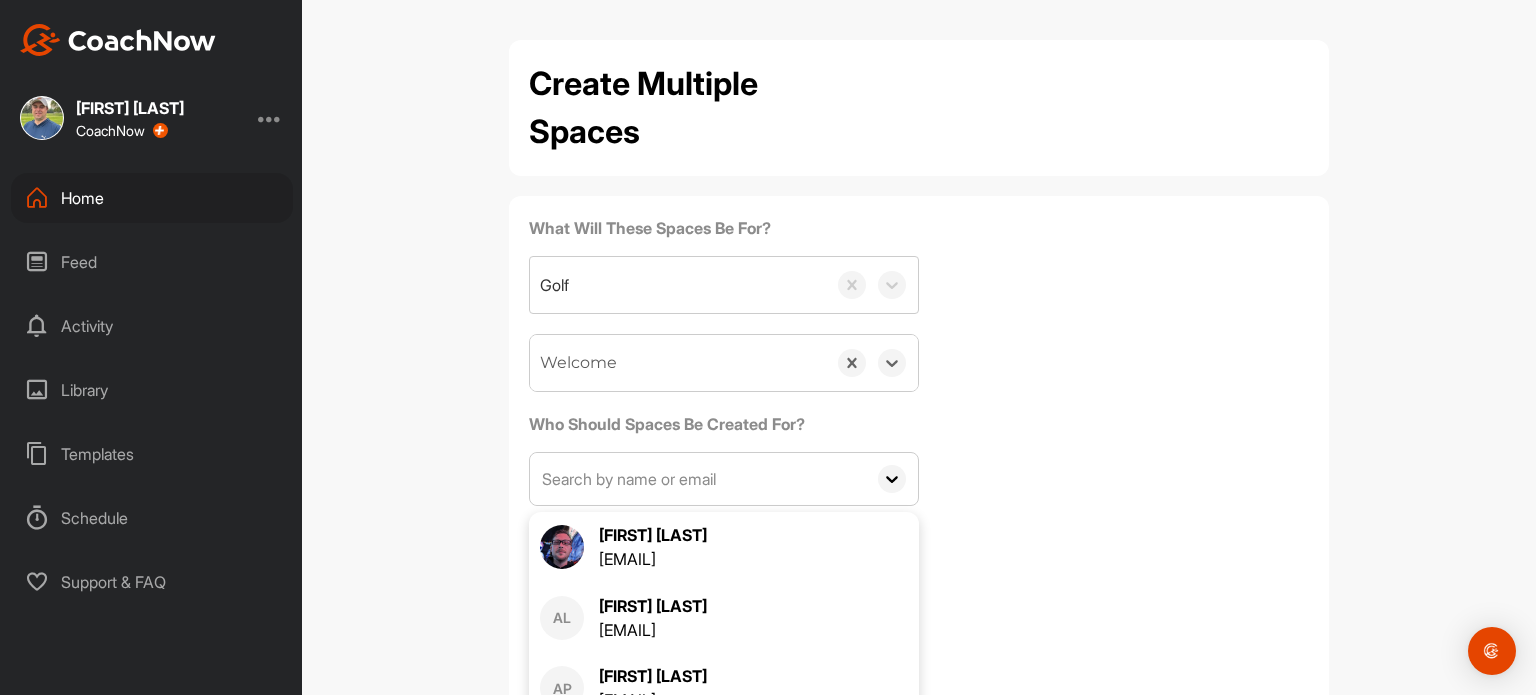 paste on "[EMAIL]" 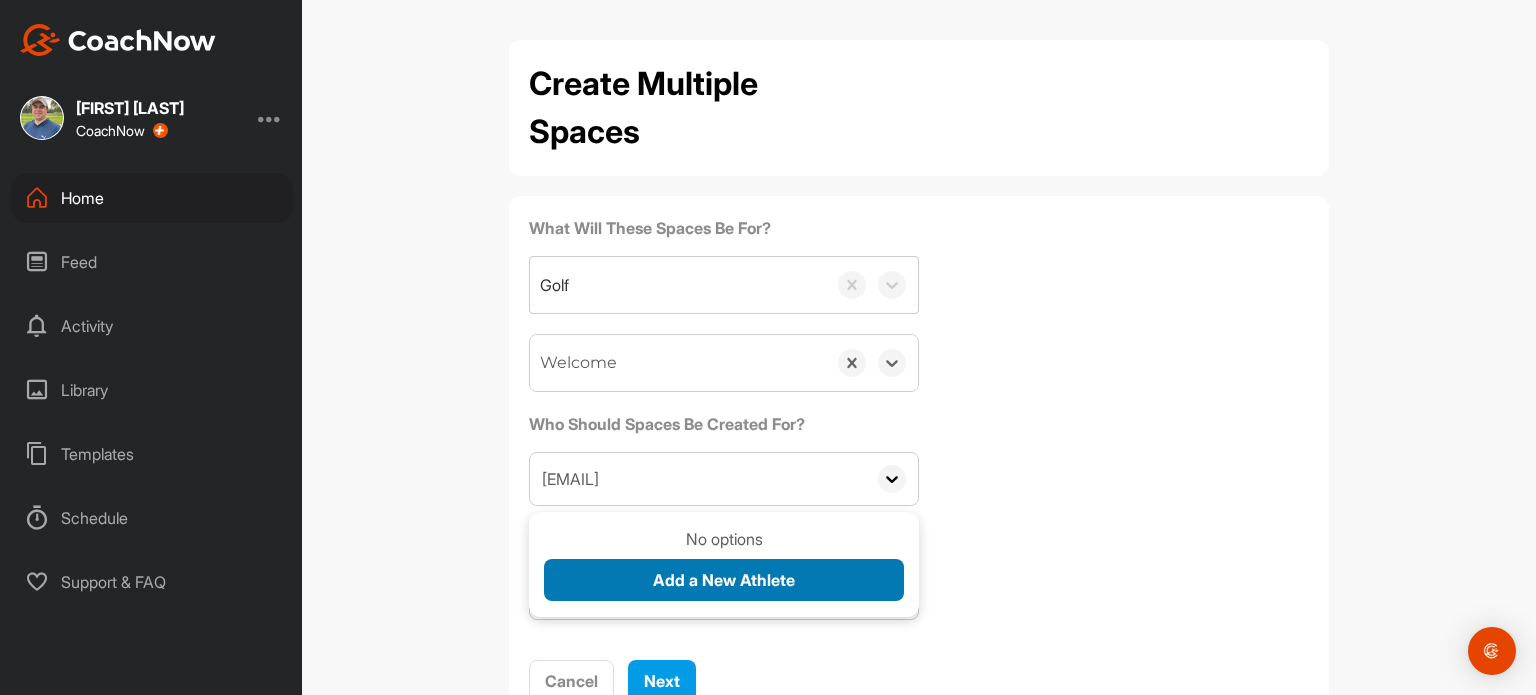 type on "[EMAIL]" 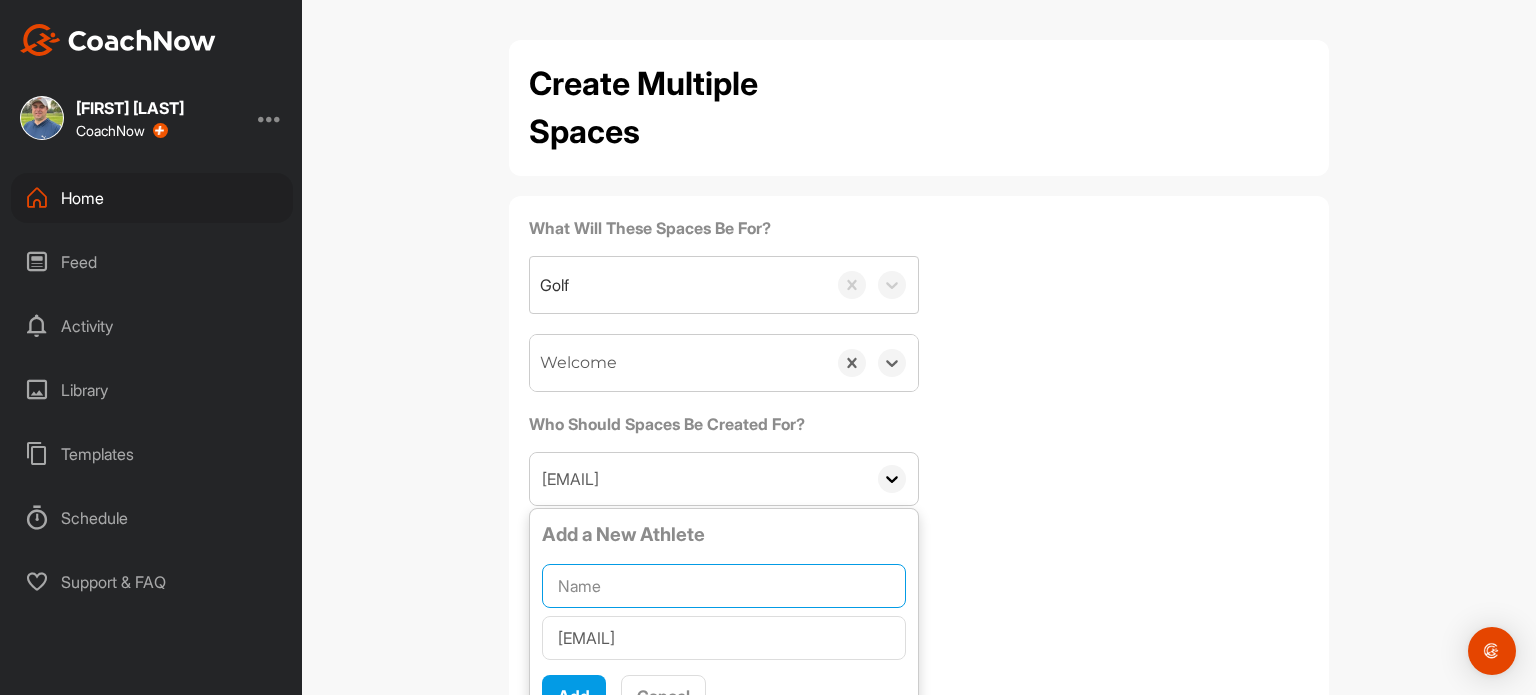 click at bounding box center [724, 586] 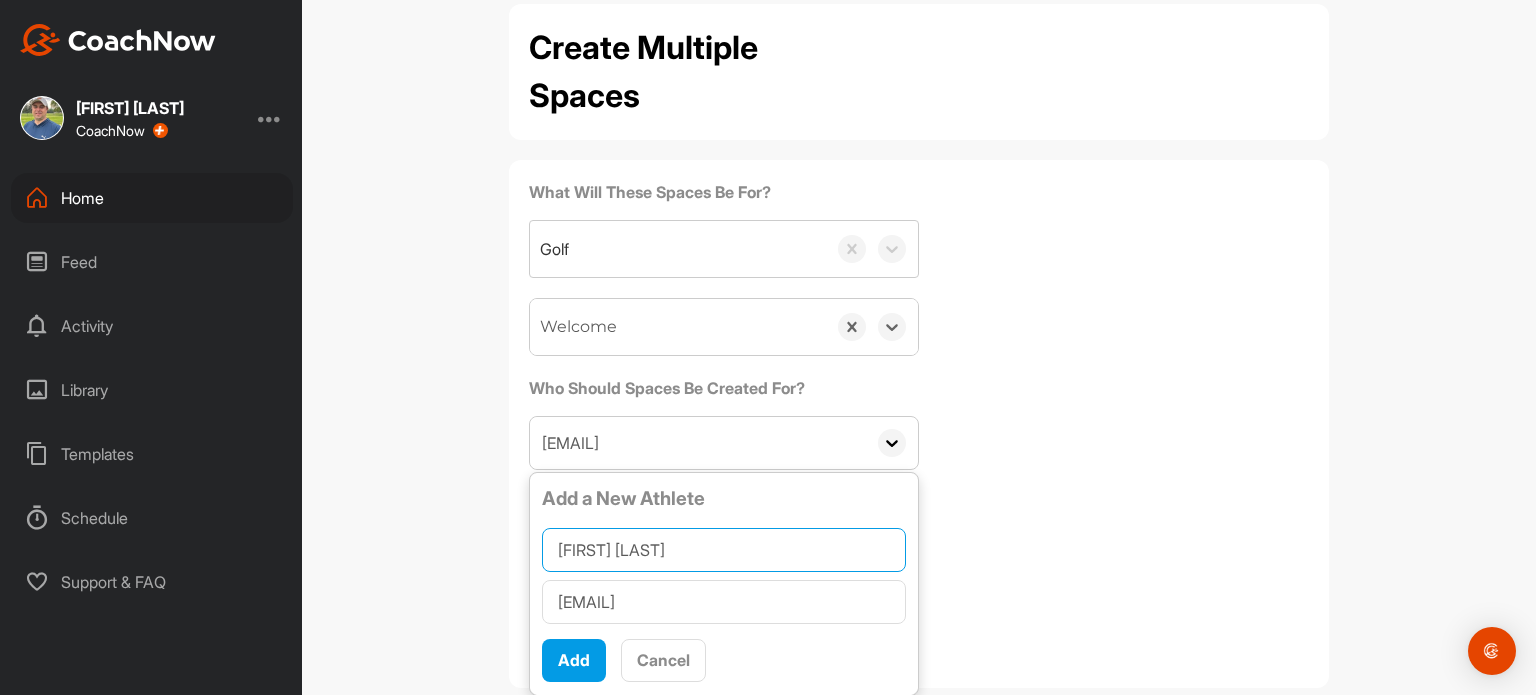 scroll, scrollTop: 72, scrollLeft: 0, axis: vertical 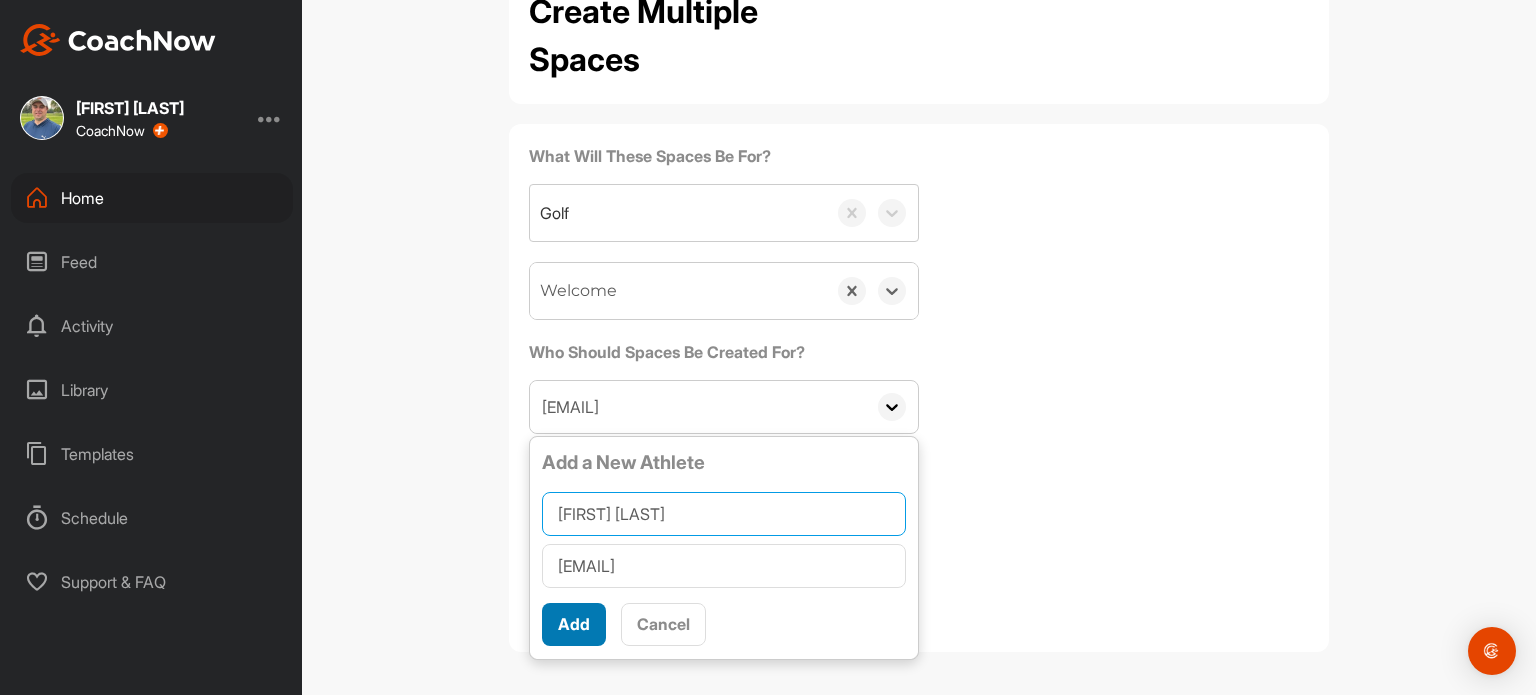 type on "[FIRST] [LAST]" 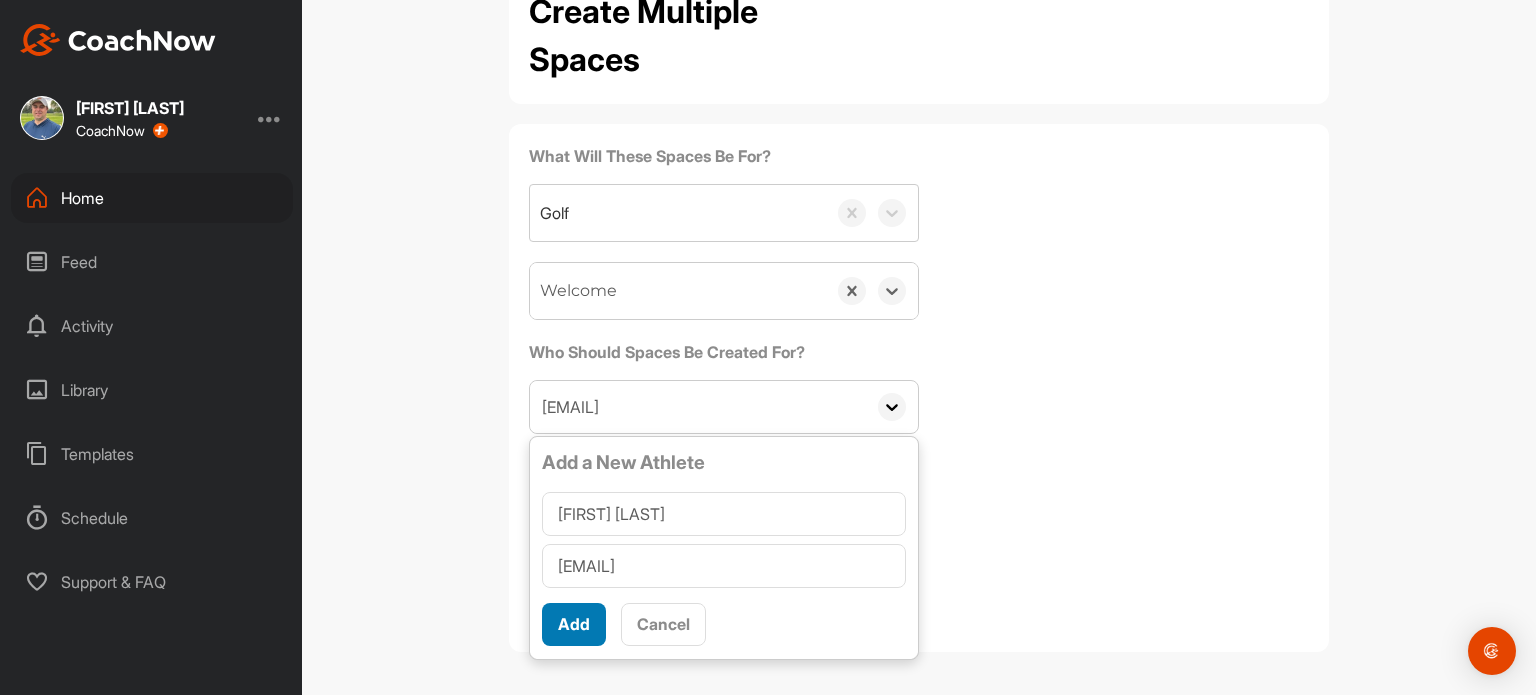 click on "Add" at bounding box center [574, 624] 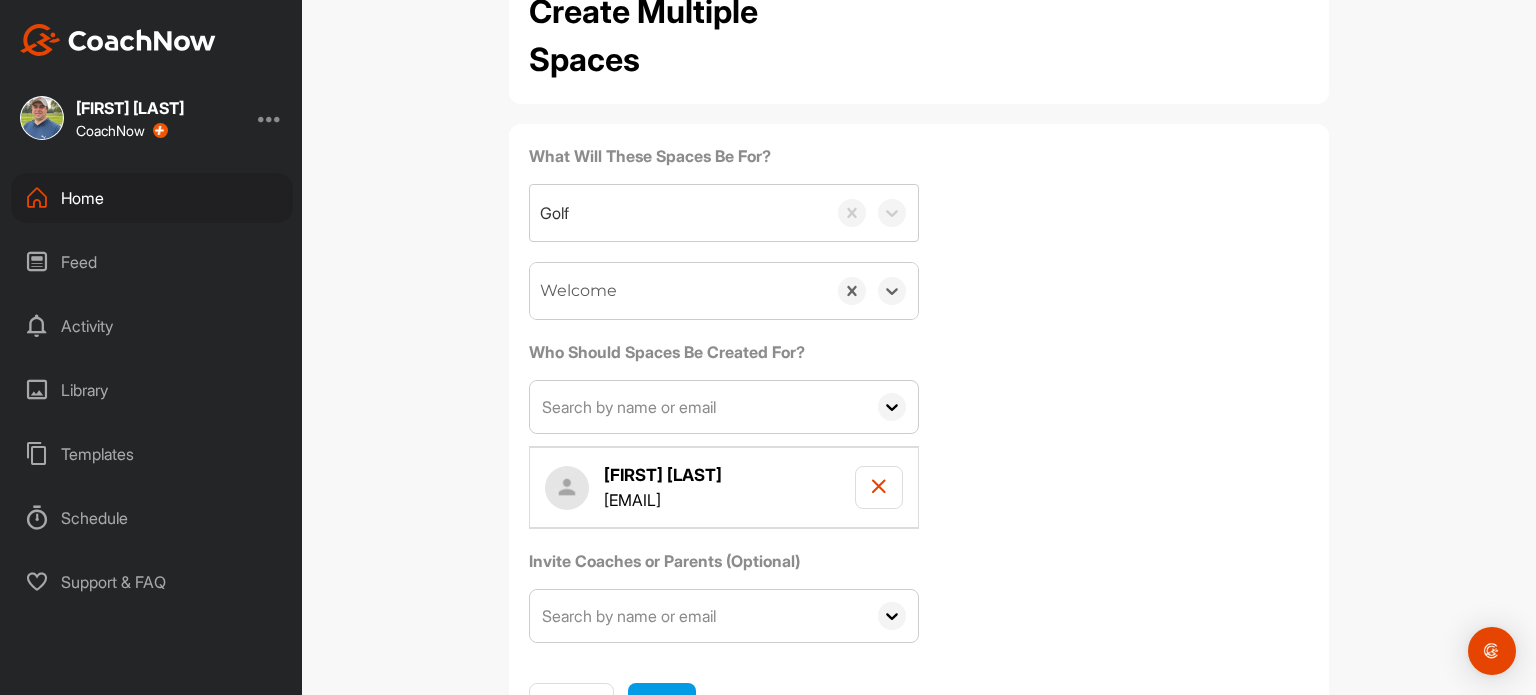 click at bounding box center (698, 407) 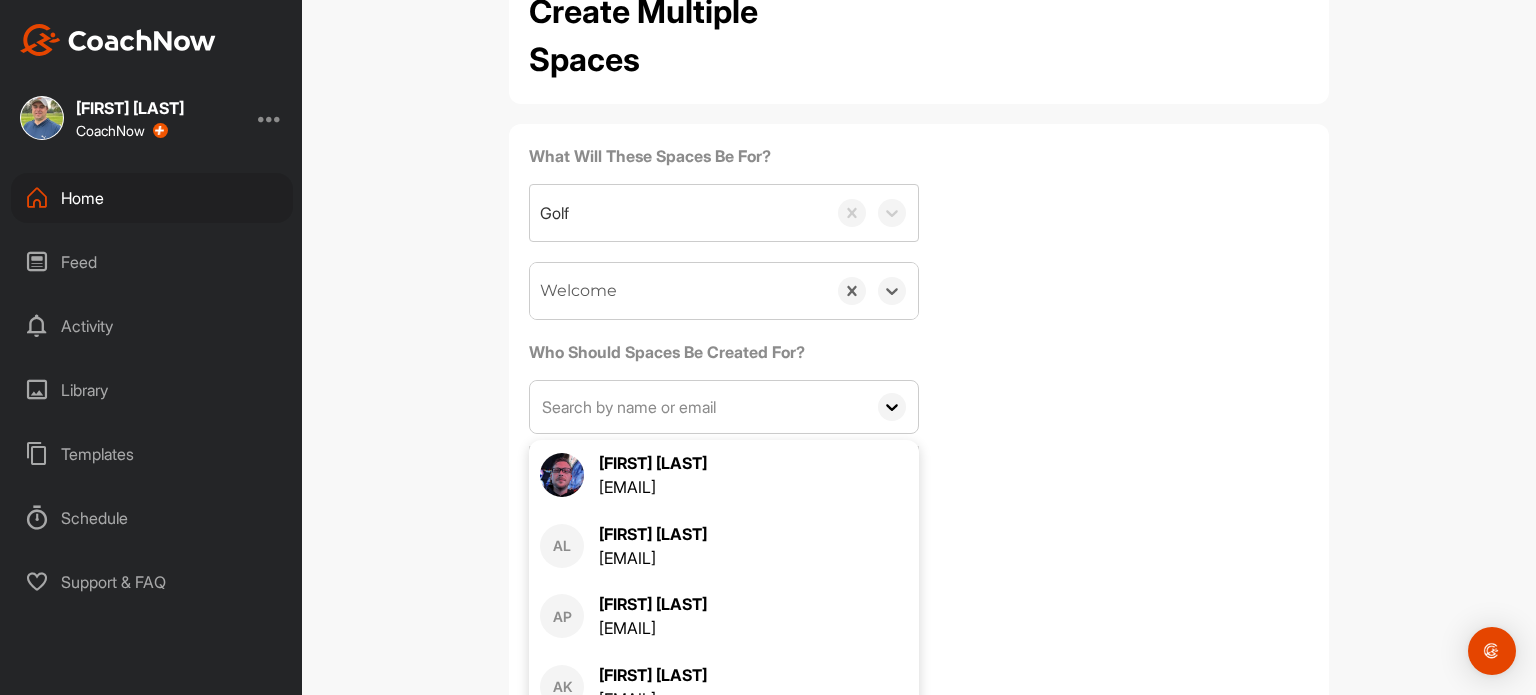paste on "[EMAIL]" 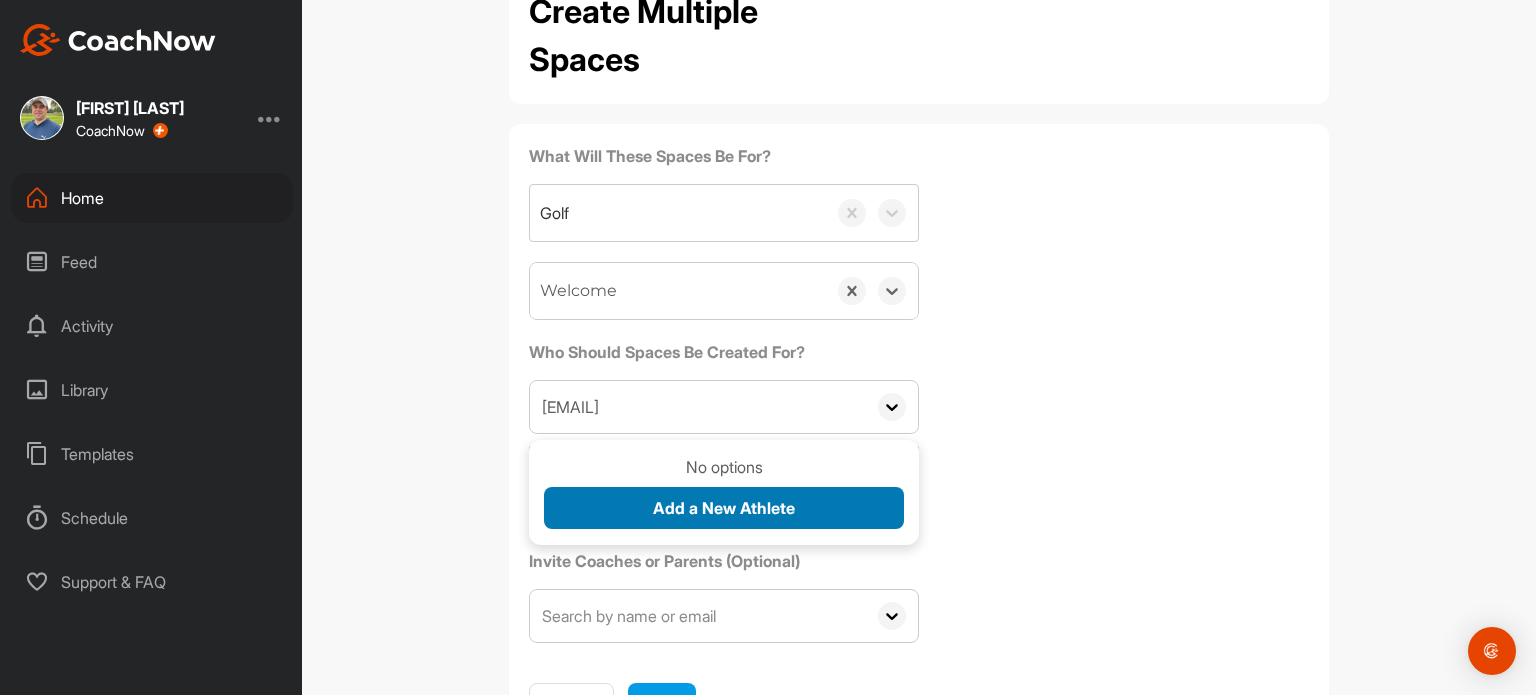 type on "[EMAIL]" 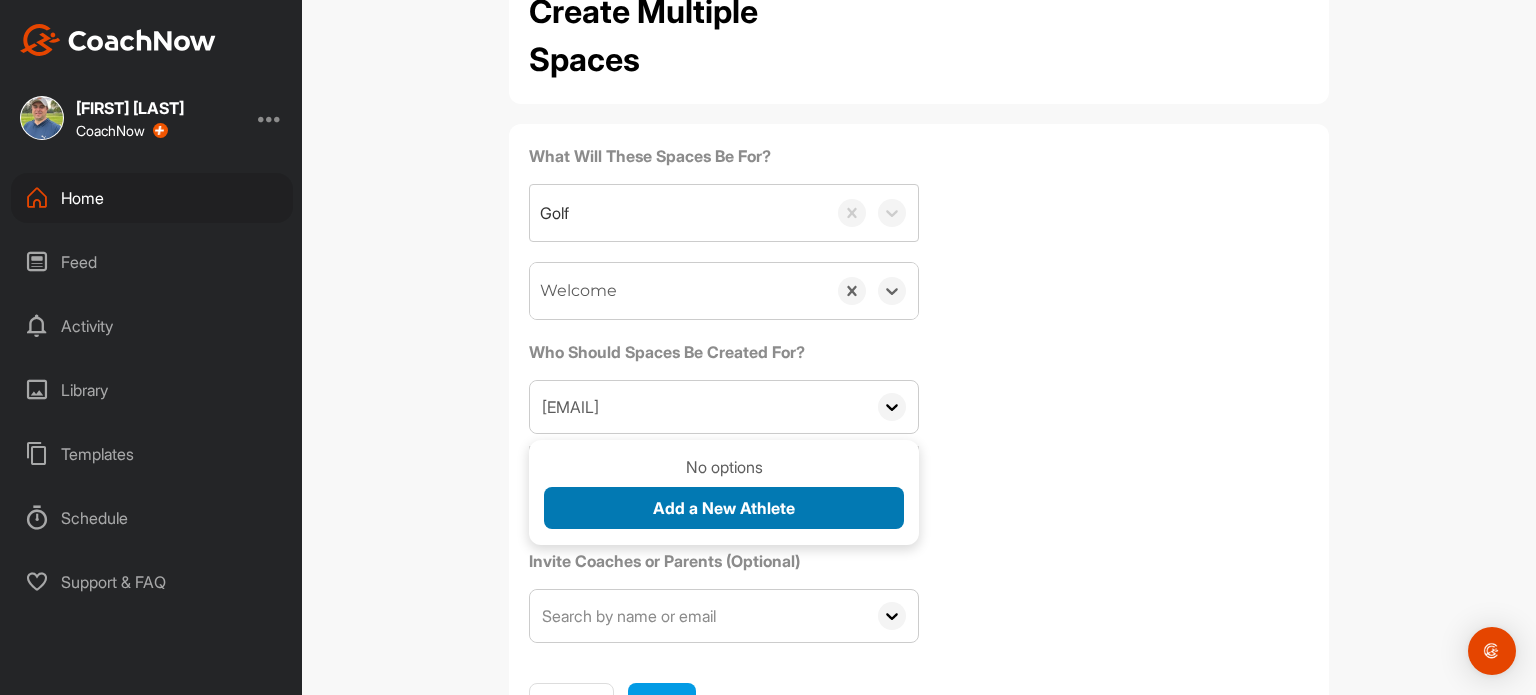 click on "Add a New Athlete" at bounding box center [724, 508] 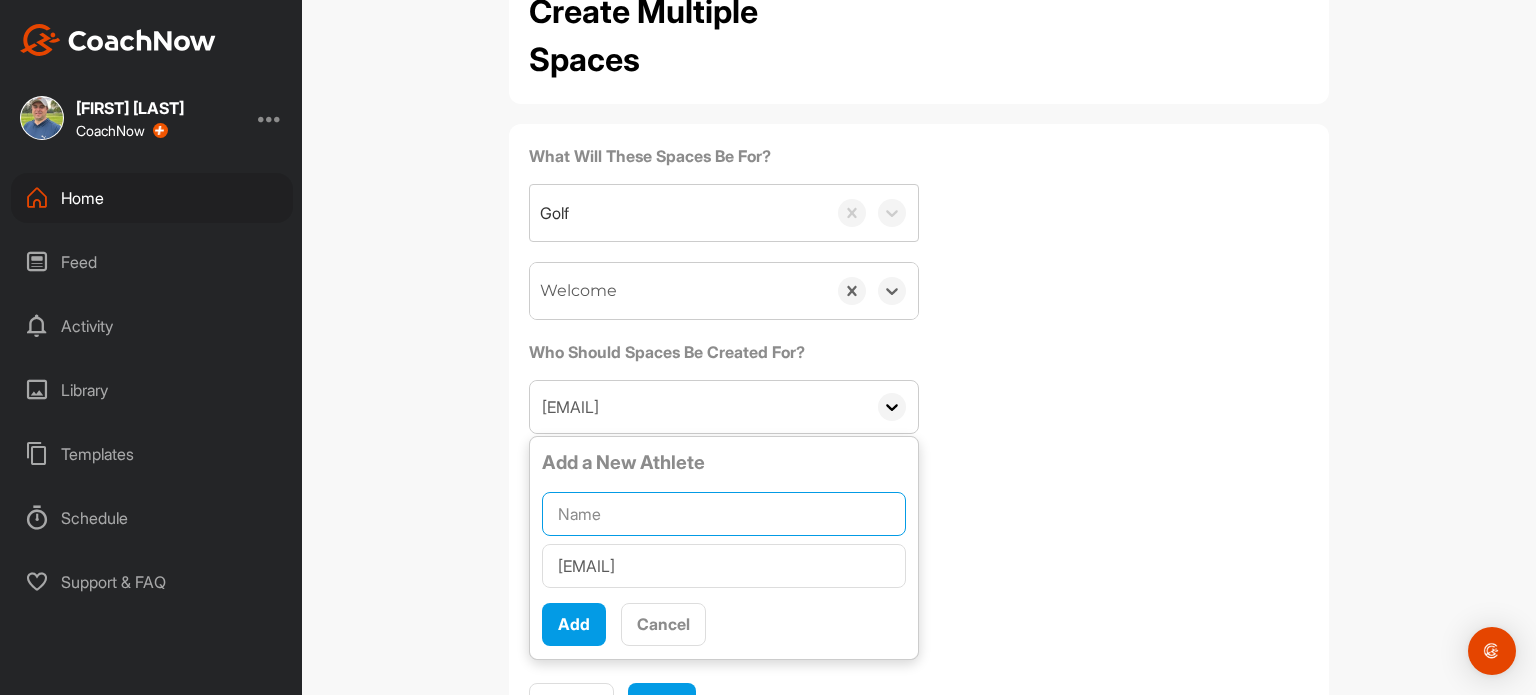 click at bounding box center (724, 514) 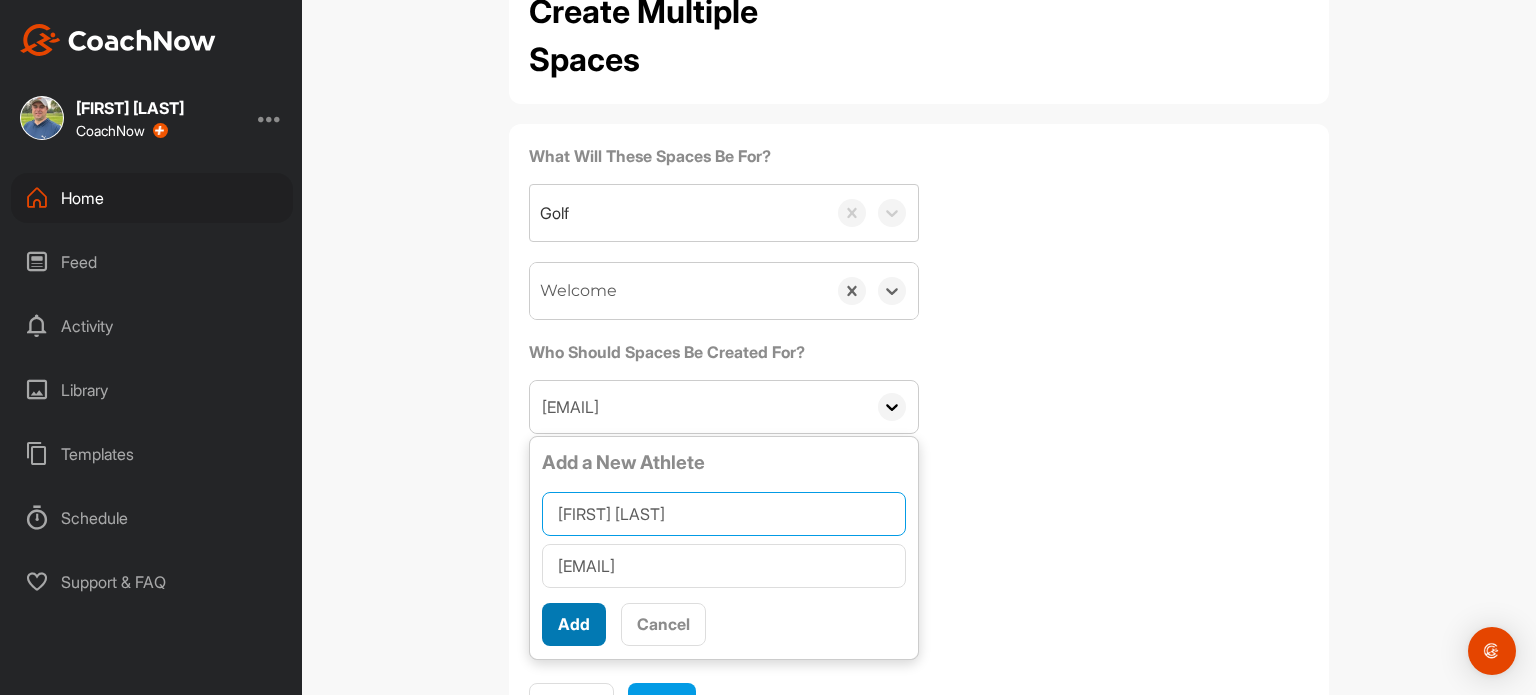 type on "[FIRST] [LAST]" 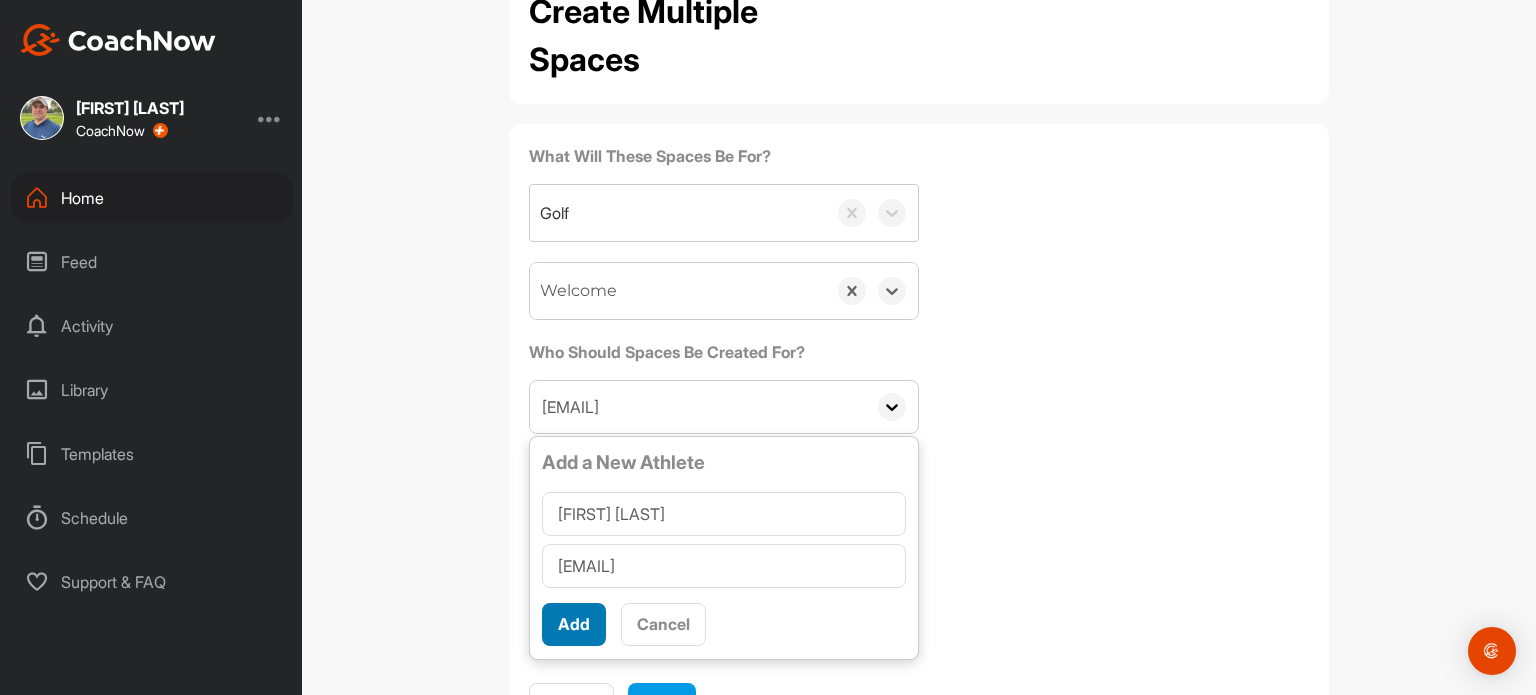 click on "Add" at bounding box center [574, 624] 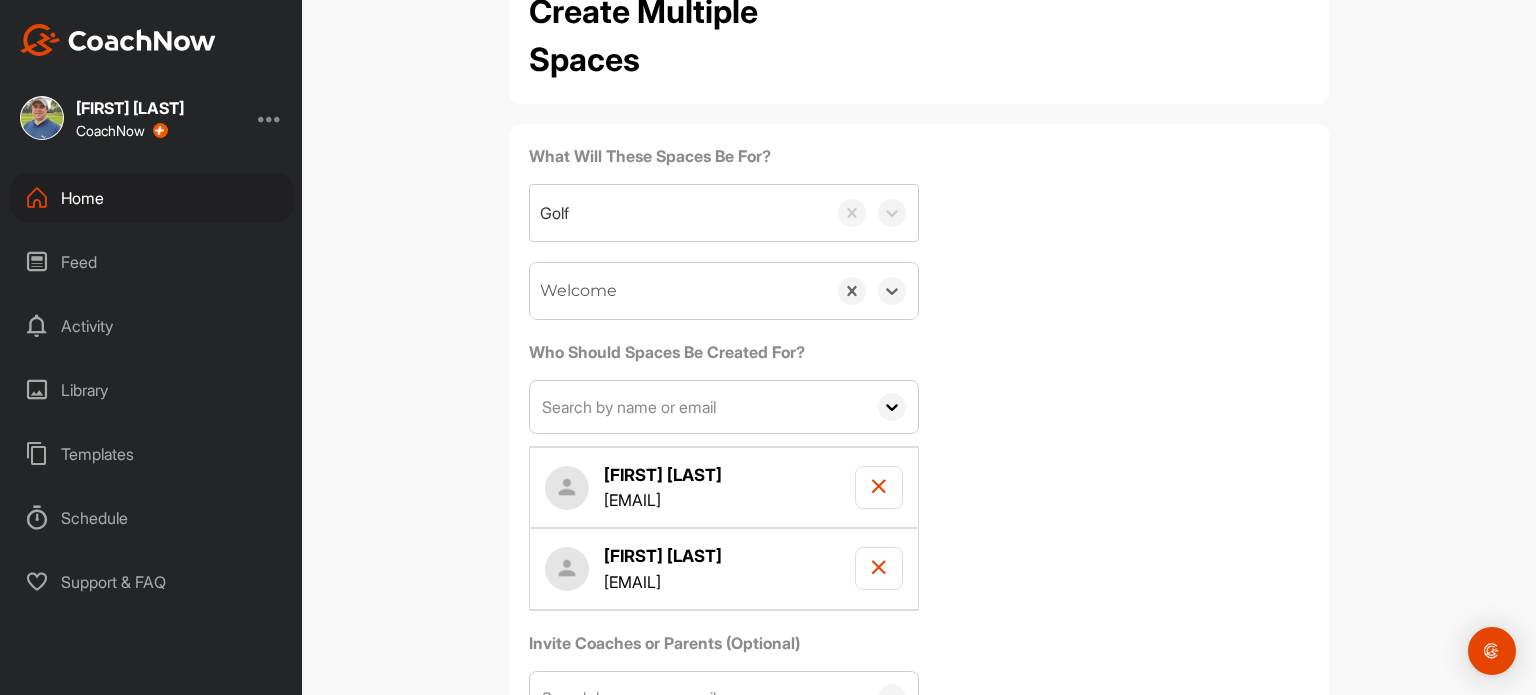 click at bounding box center (698, 407) 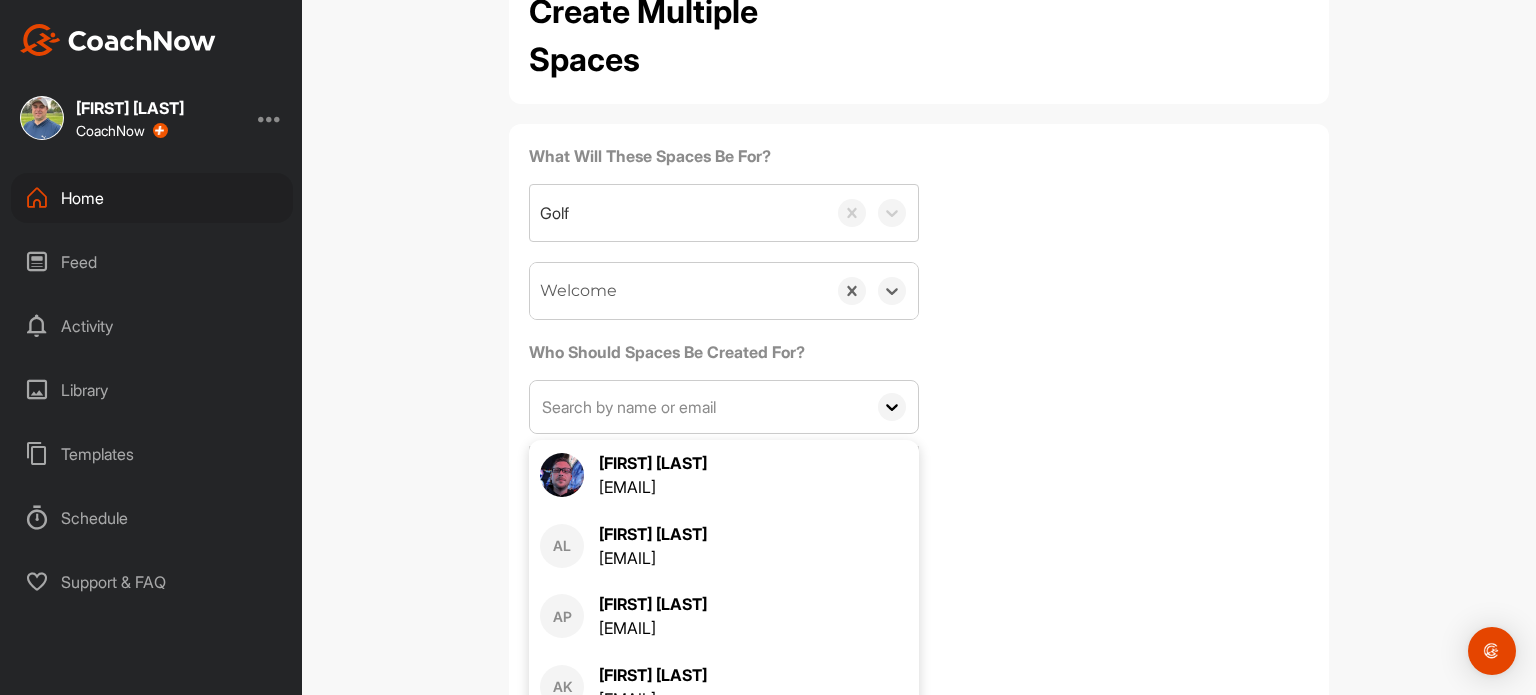 paste on "[EMAIL]" 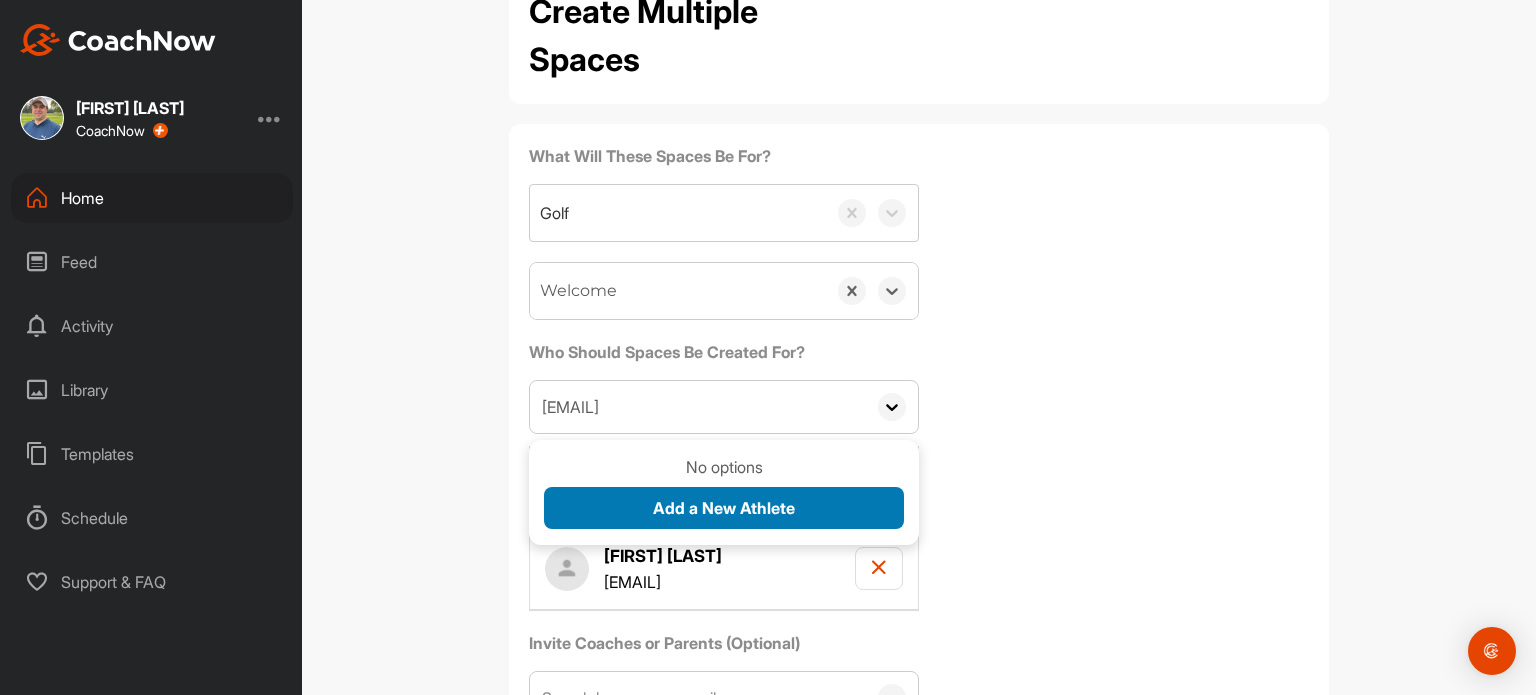 type on "[EMAIL]" 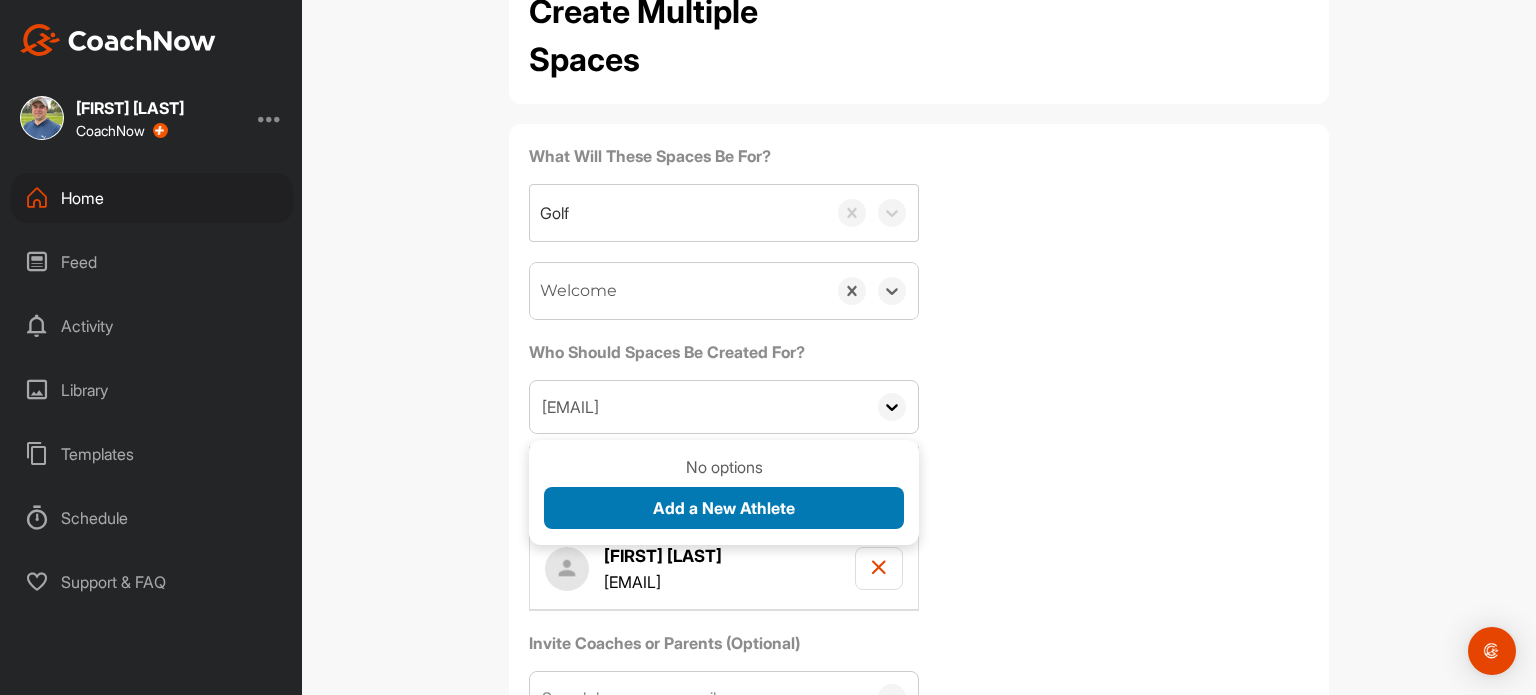 click on "Add a New Athlete" at bounding box center (724, 508) 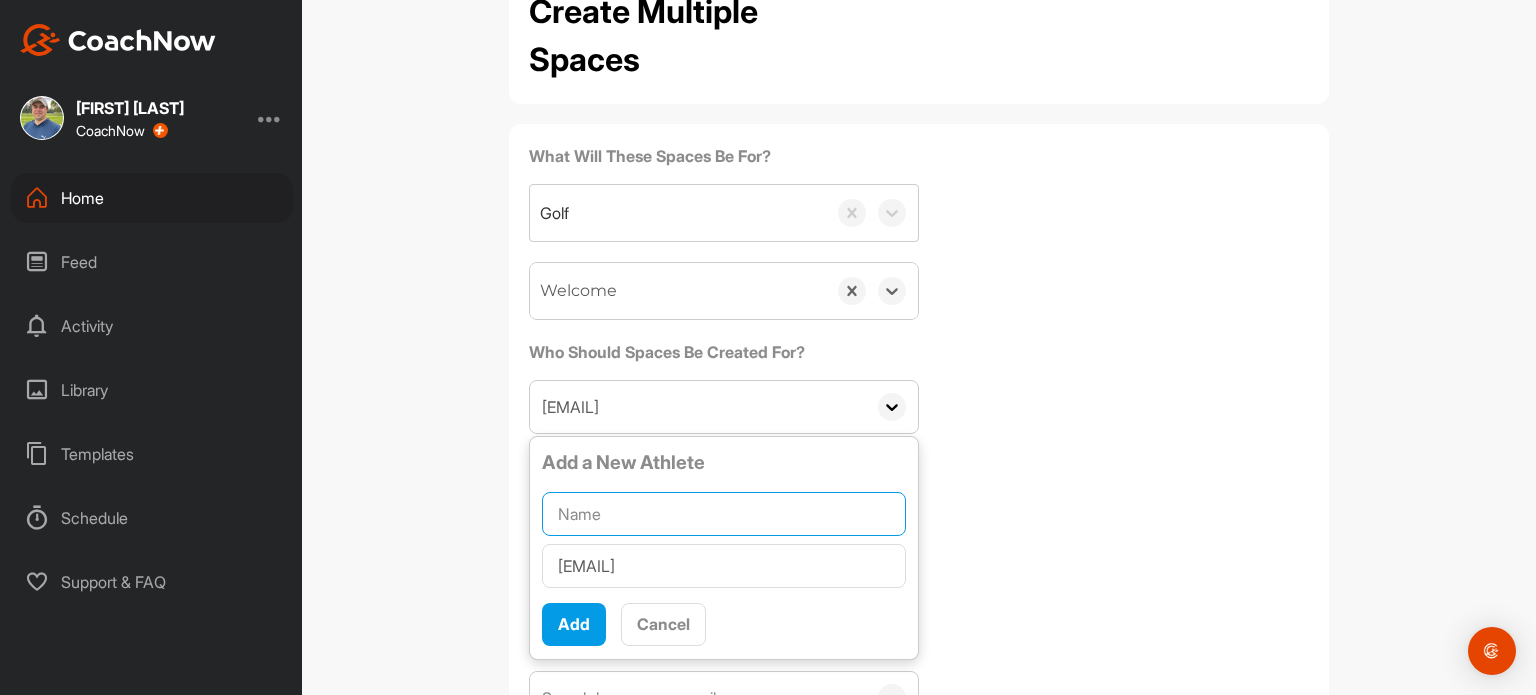 click at bounding box center (724, 514) 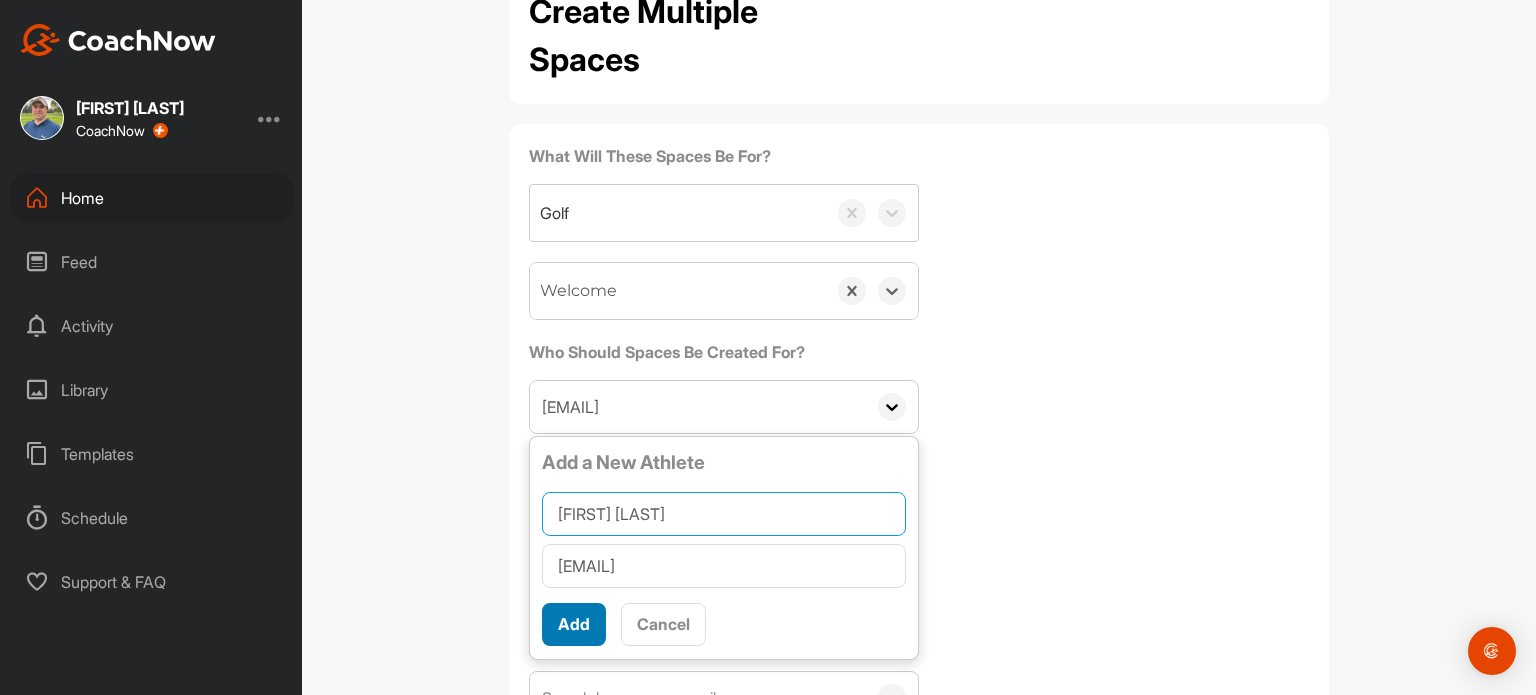 type on "[FIRST] [LAST]" 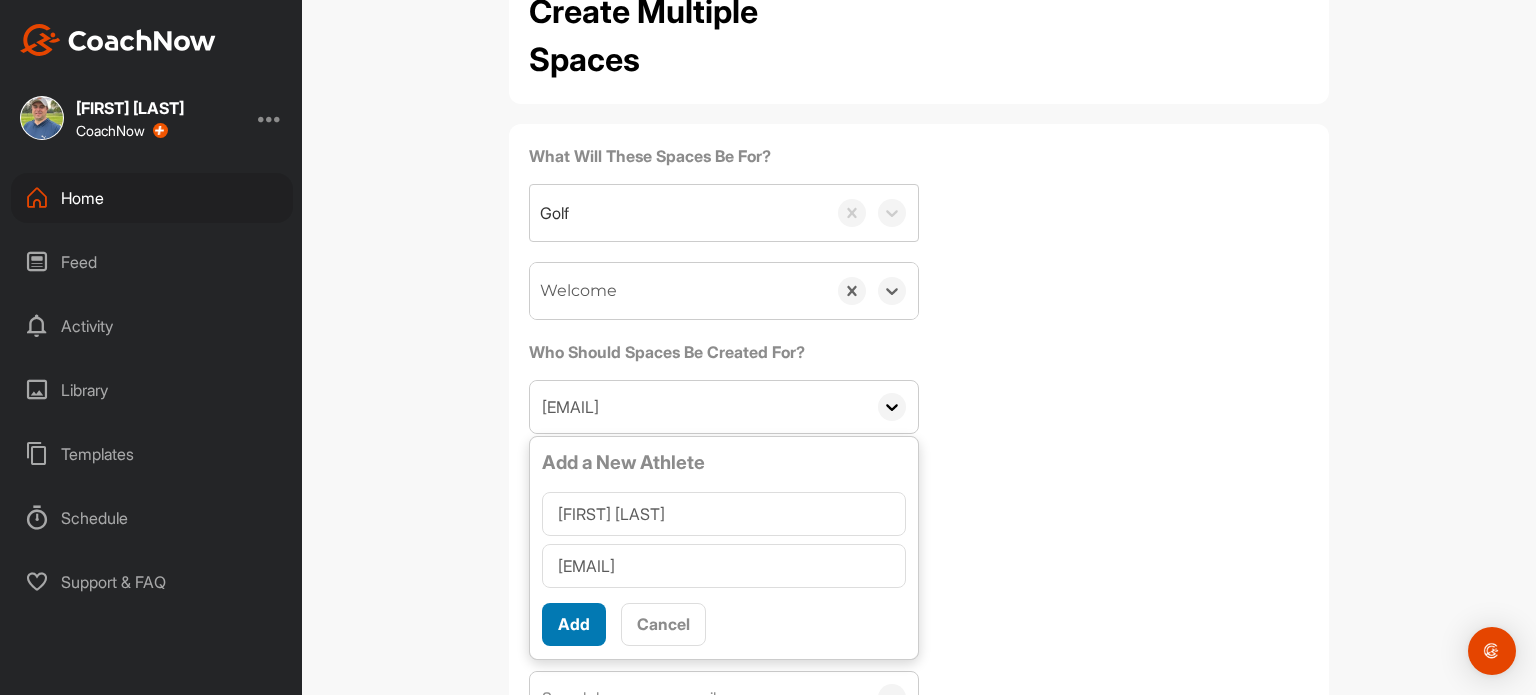 click on "Add" at bounding box center (574, 624) 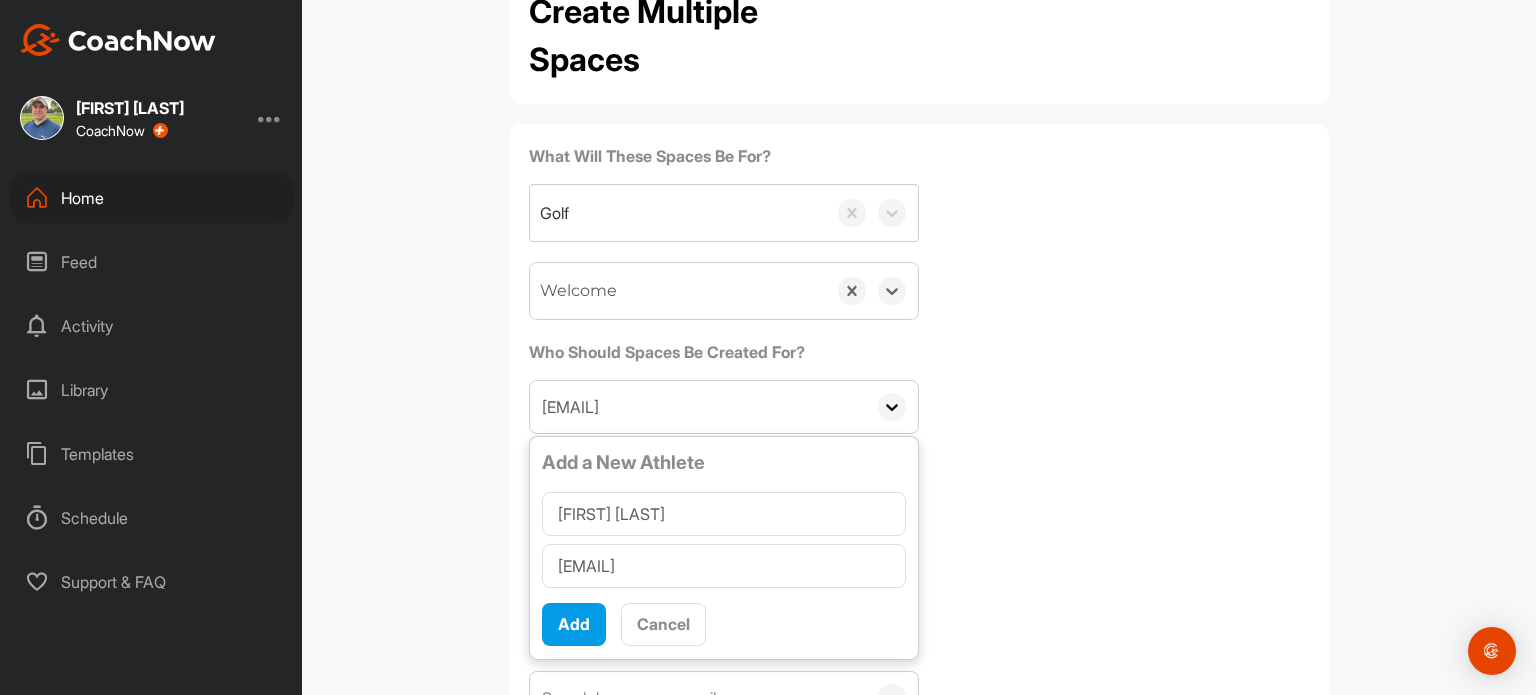type 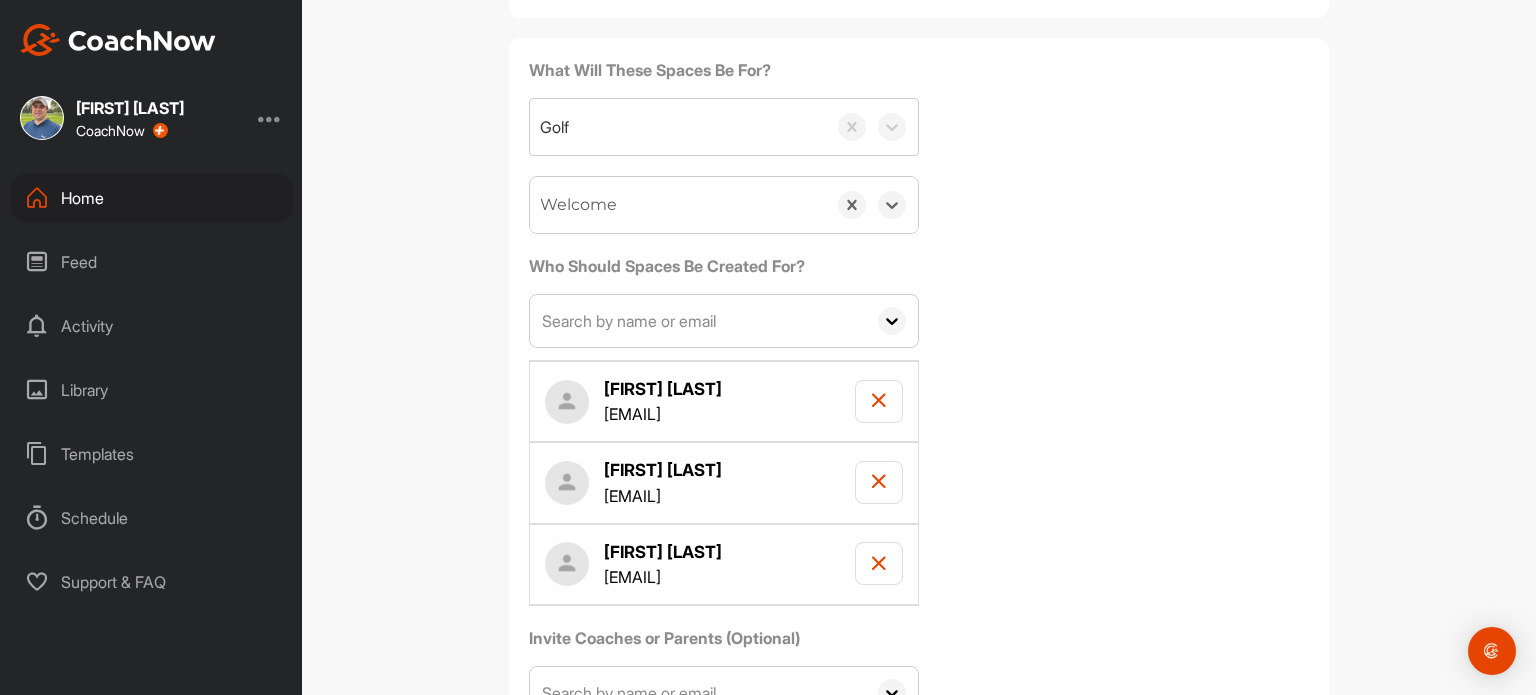 scroll, scrollTop: 328, scrollLeft: 0, axis: vertical 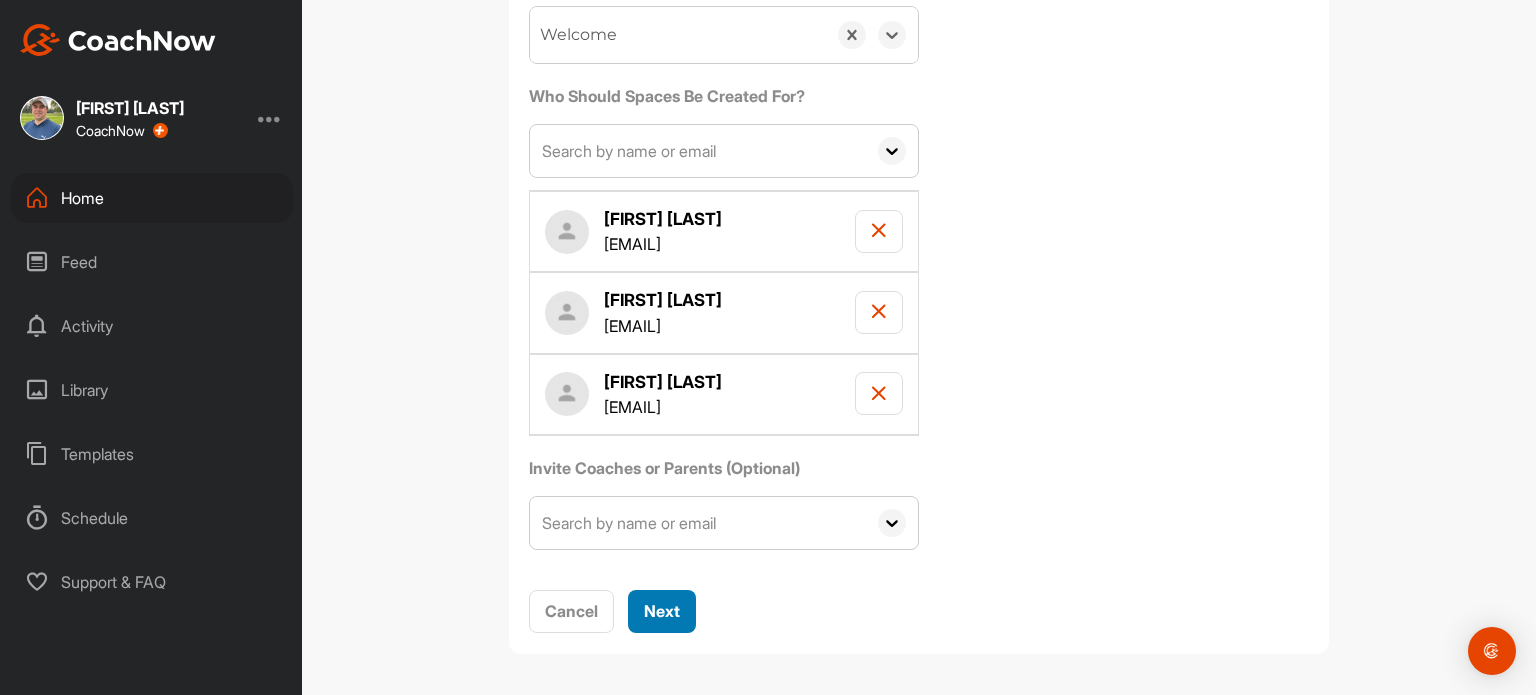 click on "Next" at bounding box center [662, 611] 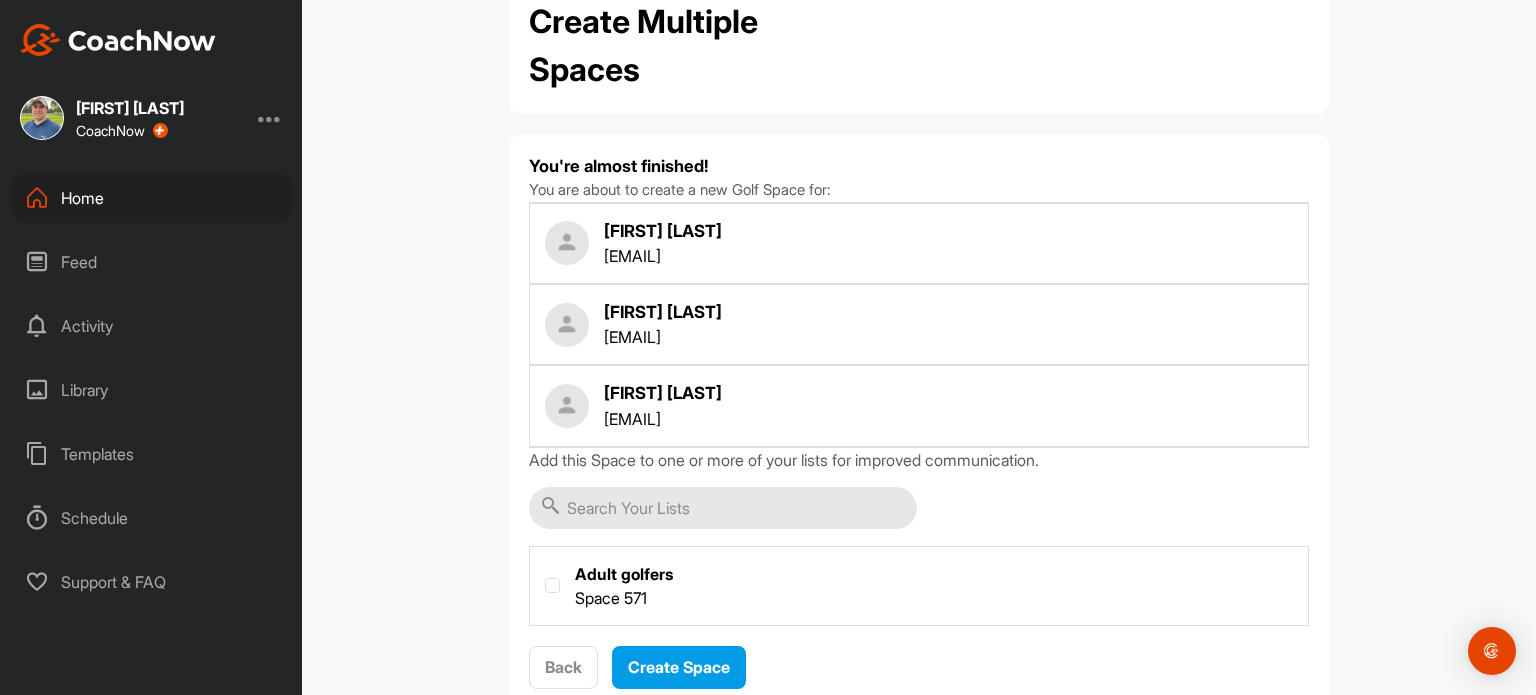 scroll, scrollTop: 120, scrollLeft: 0, axis: vertical 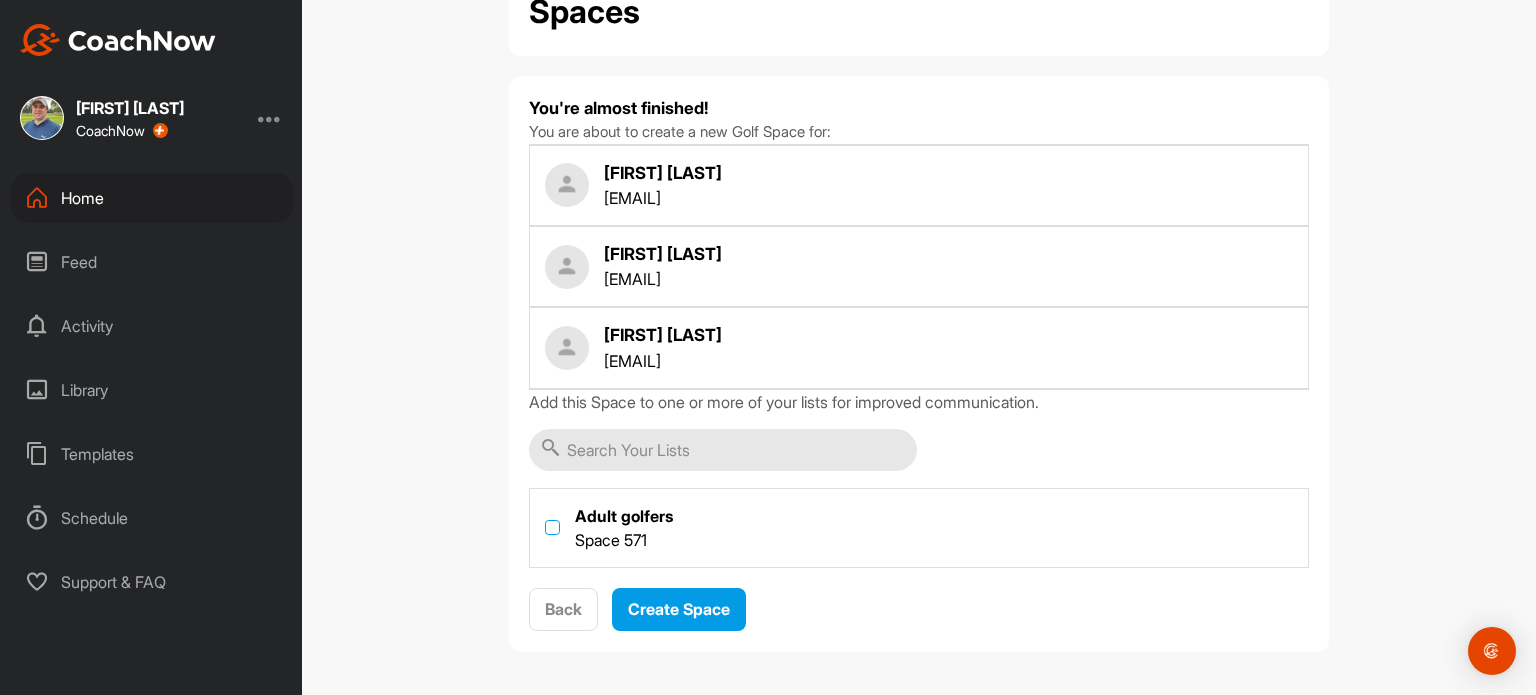 click at bounding box center [552, 527] 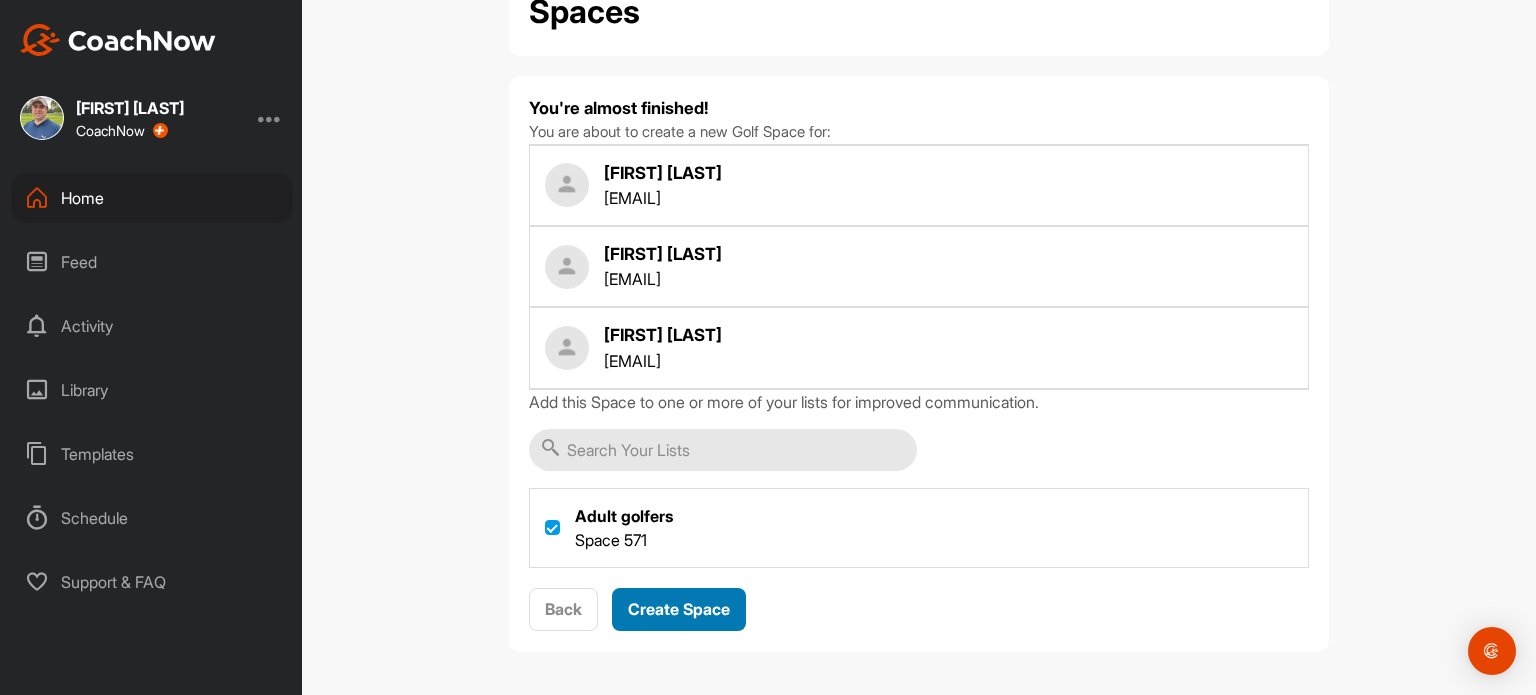 click on "Create Space" at bounding box center (679, 609) 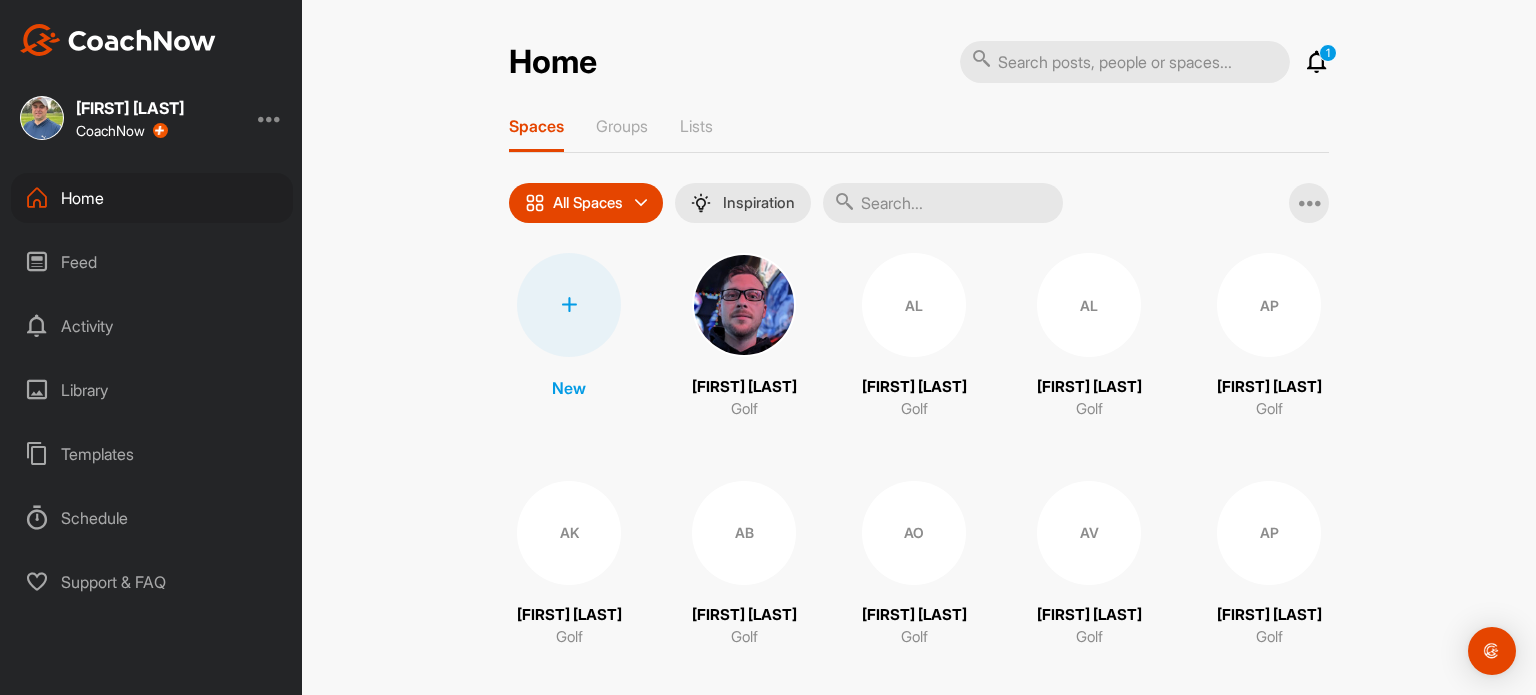 click on "Feed" at bounding box center [152, 262] 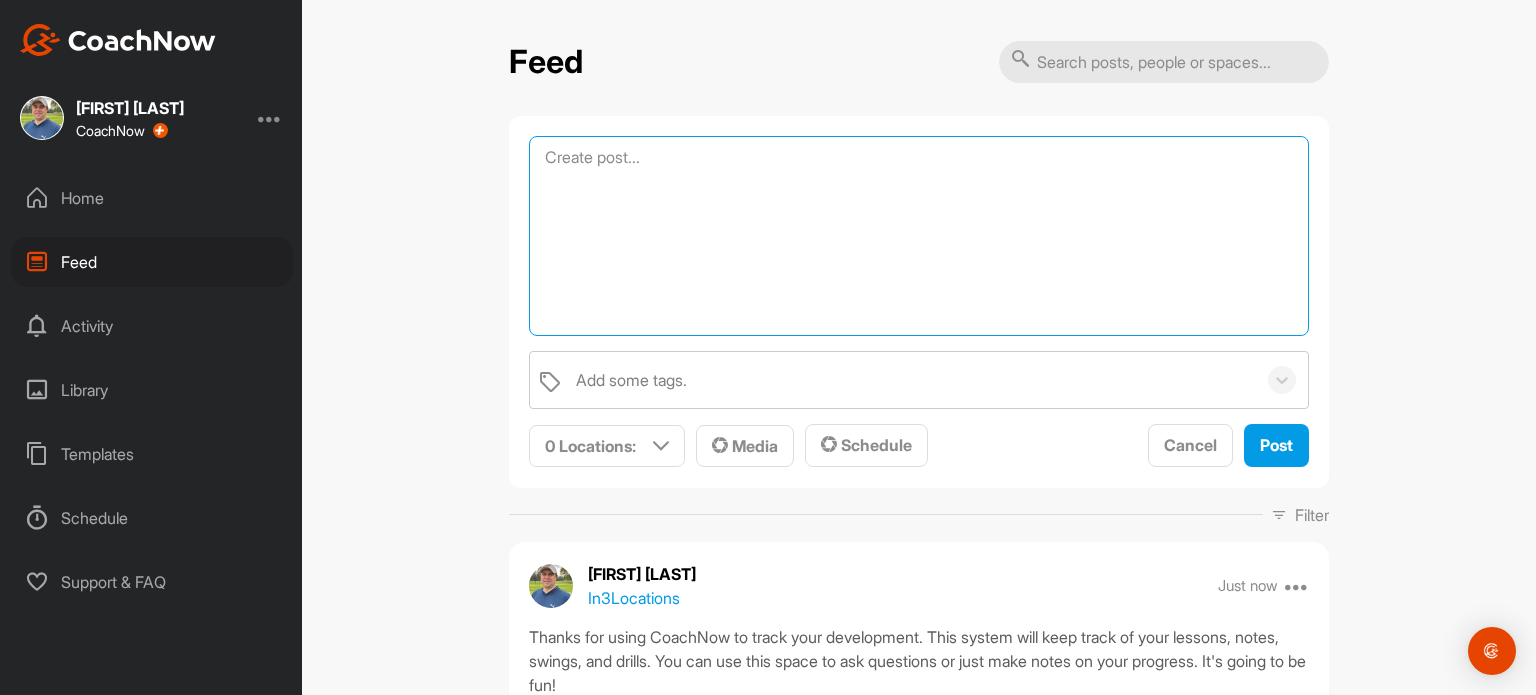 click at bounding box center (919, 236) 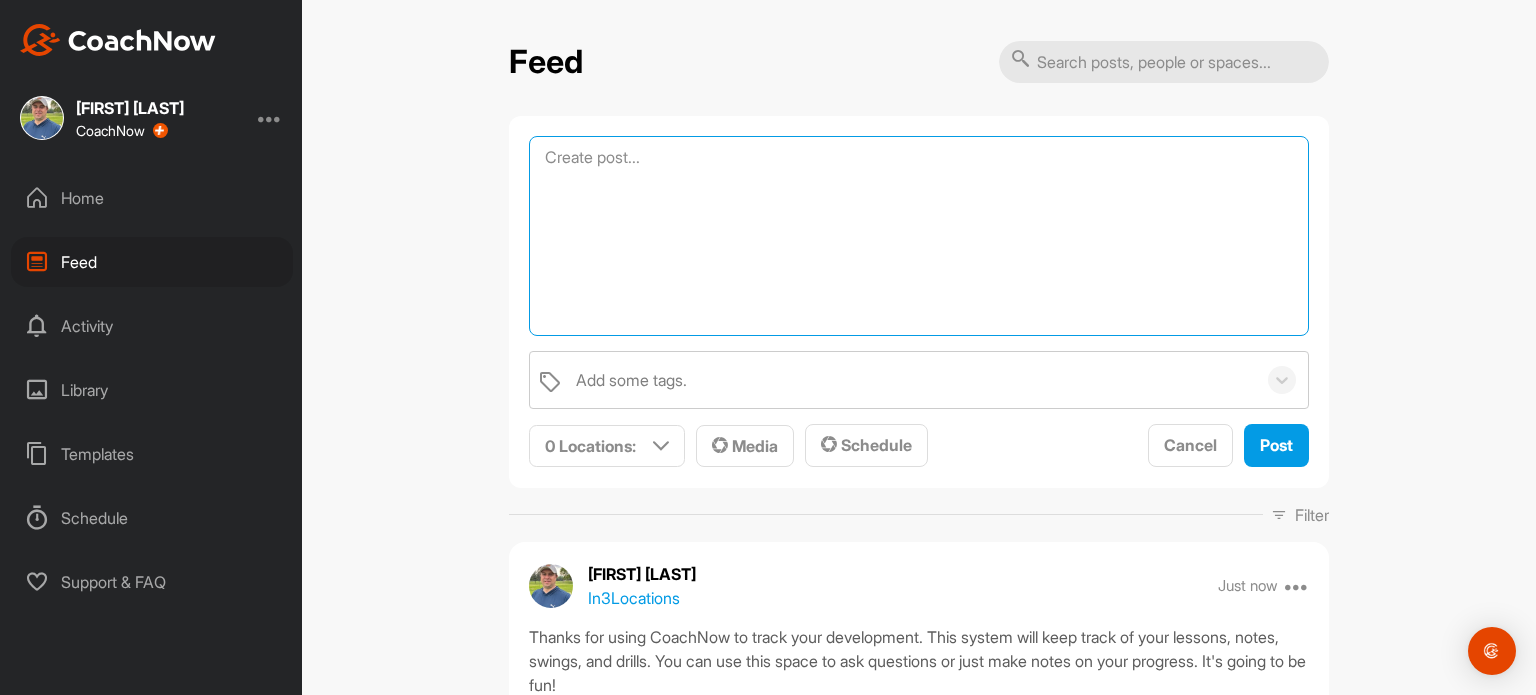 paste on "Hello golfers,
We are looking forward to getting your class started. Attached is a recommended practice sheet with tasks for you to do each week between sessions (optional, of course!).
Best wishes, Change Golf Instruction" 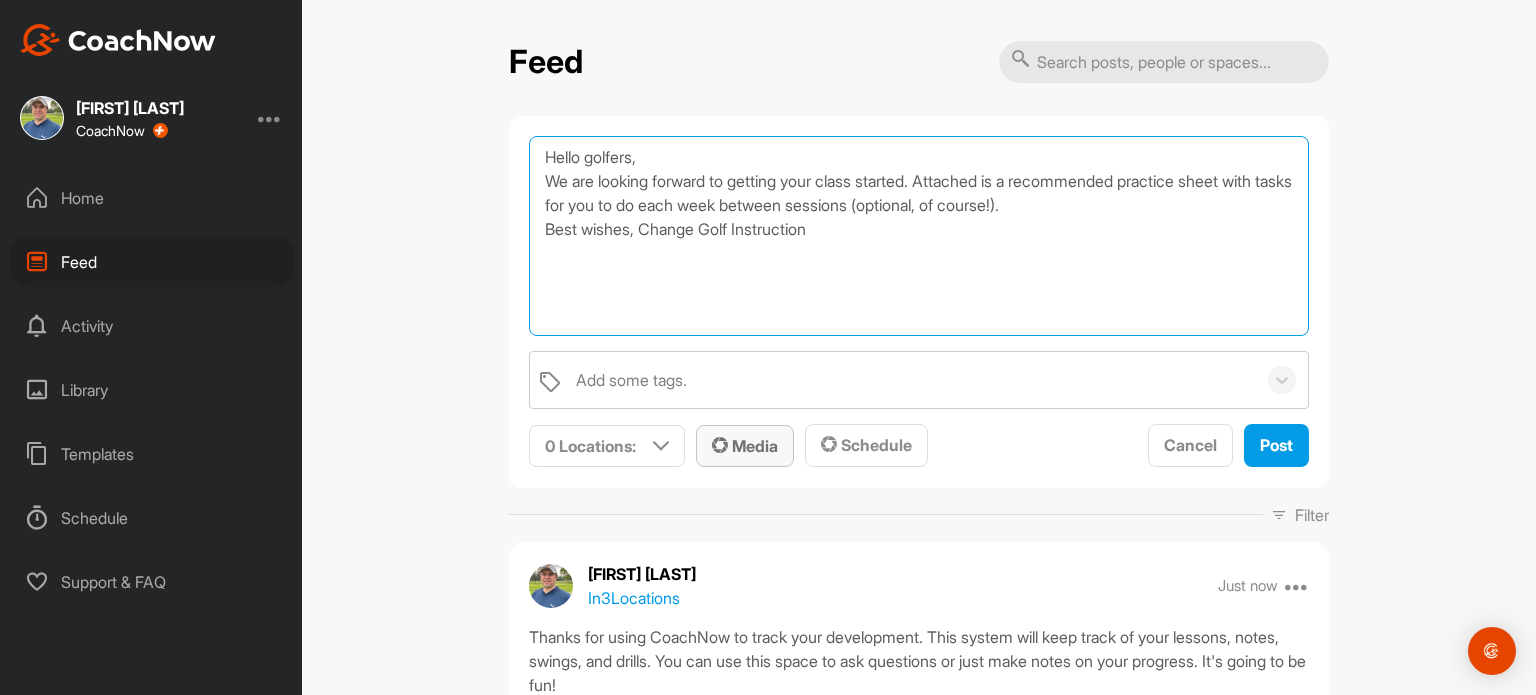 type on "Hello golfers,
We are looking forward to getting your class started. Attached is a recommended practice sheet with tasks for you to do each week between sessions (optional, of course!).
Best wishes, Change Golf Instruction" 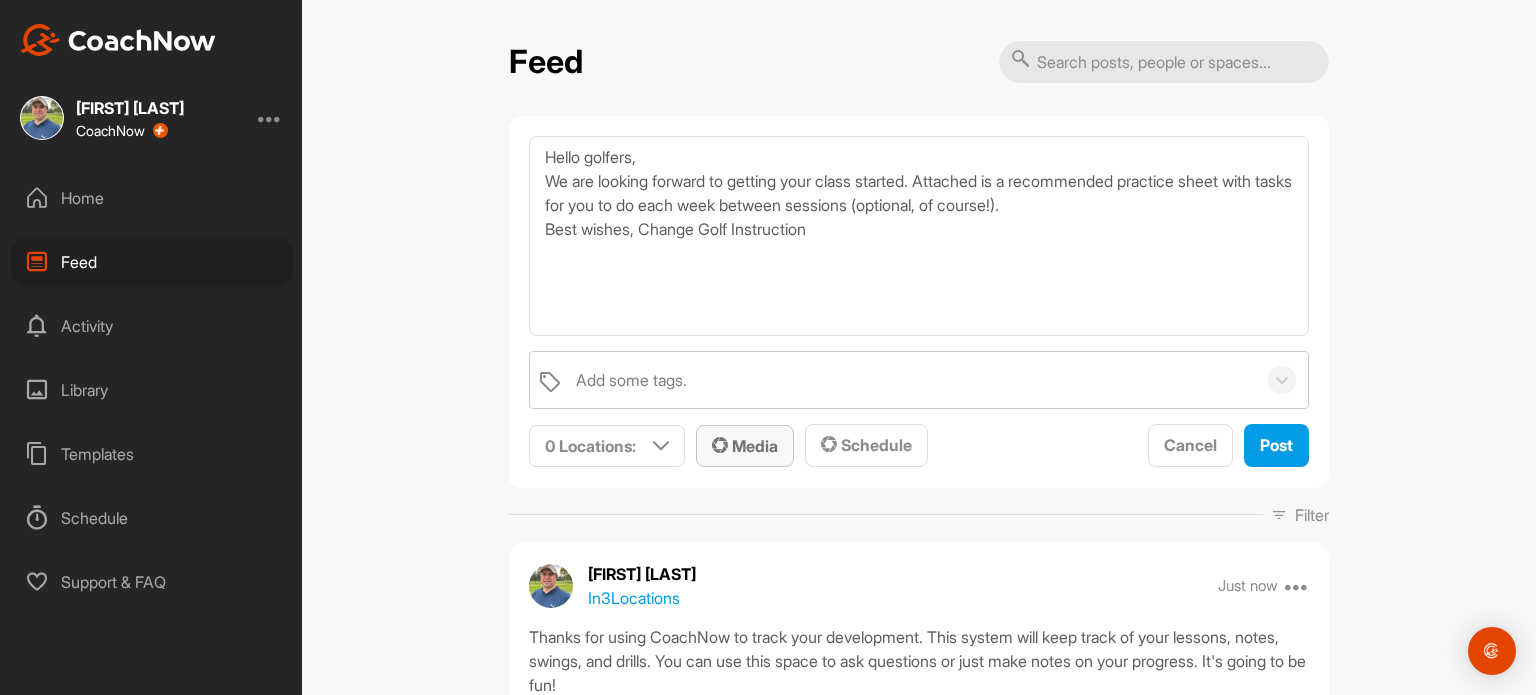 click on "Media" at bounding box center [745, 446] 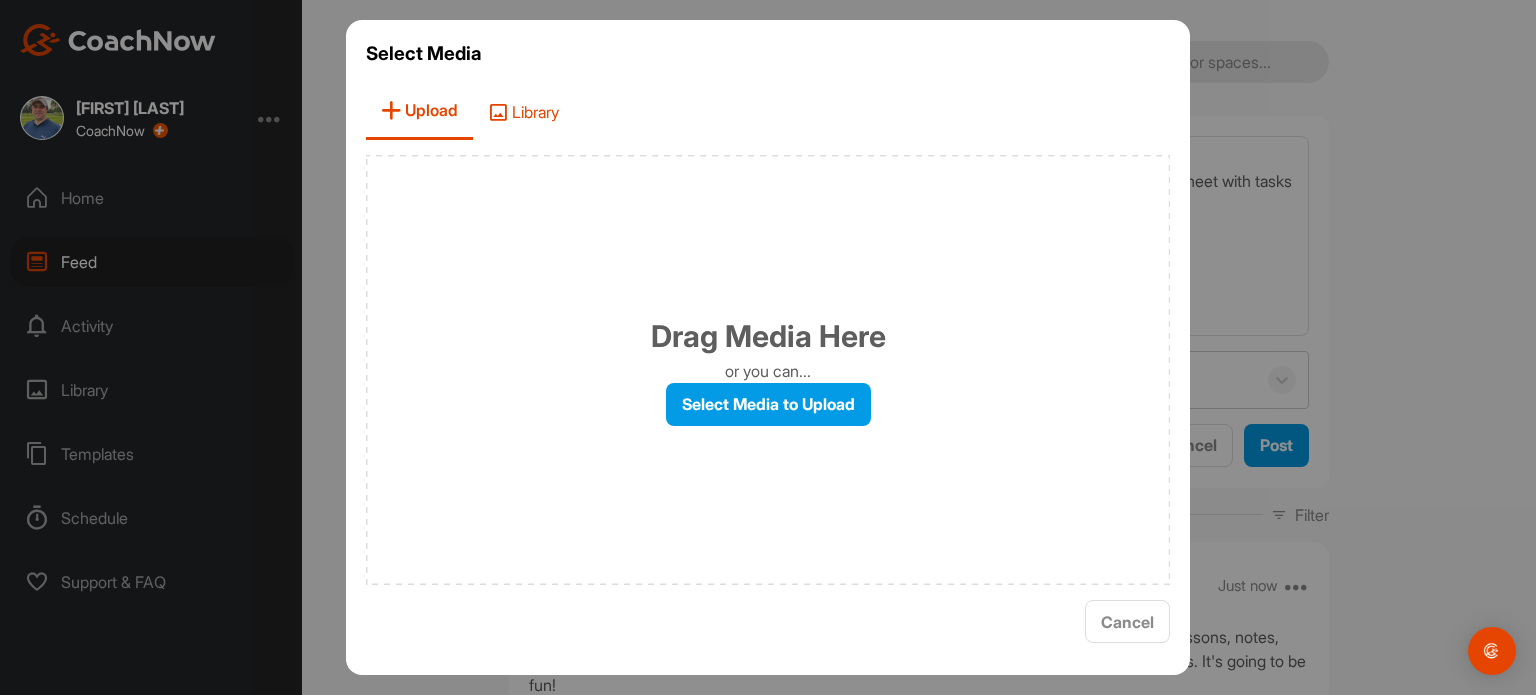click on "Library" at bounding box center [523, 111] 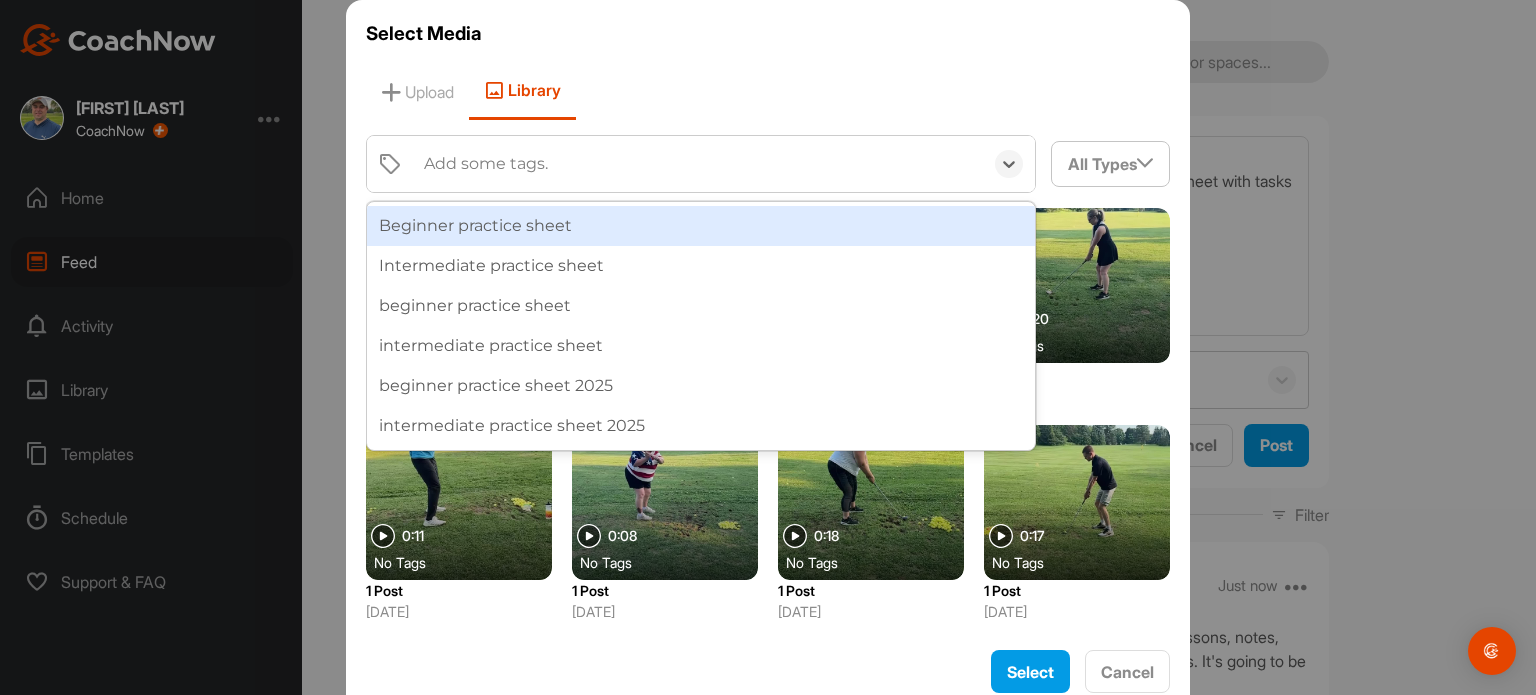 click on "Add some tags." at bounding box center (486, 164) 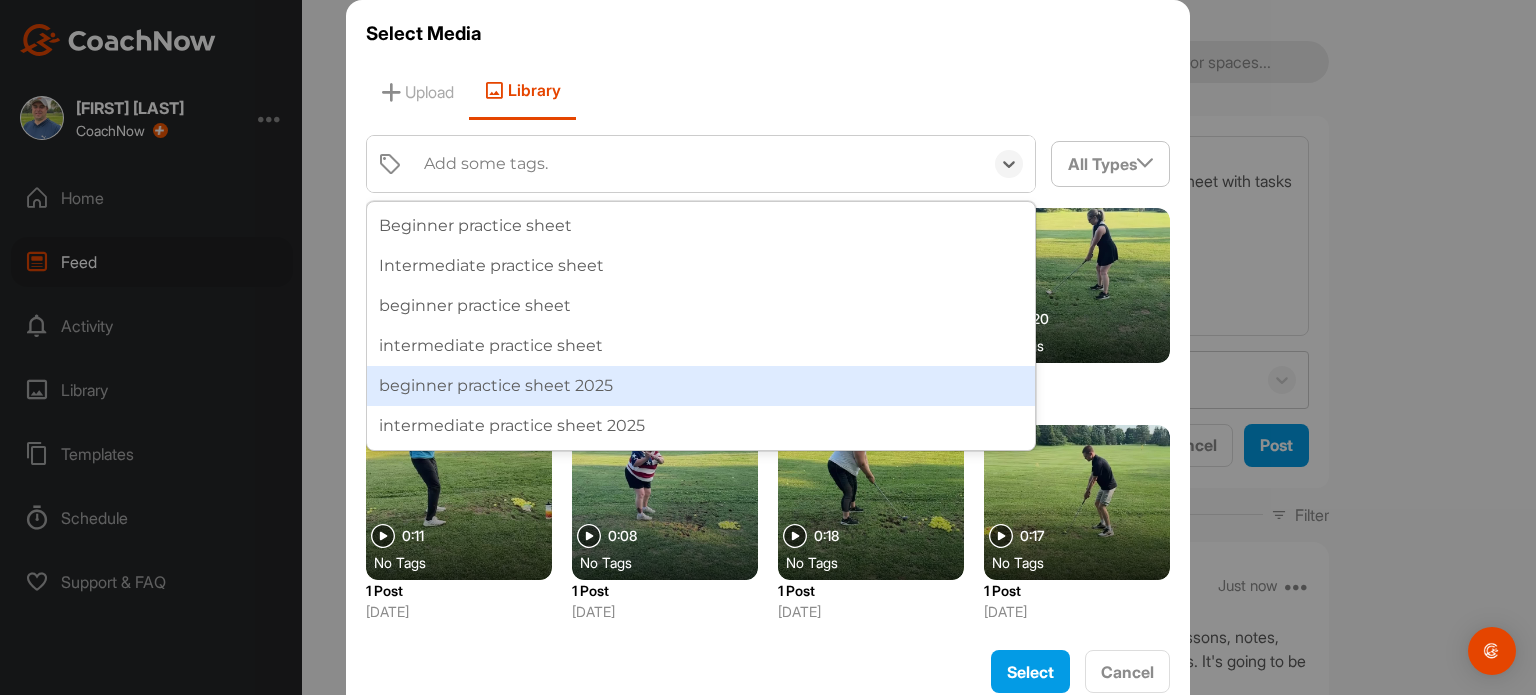 click on "beginner practice sheet 2025" at bounding box center [701, 386] 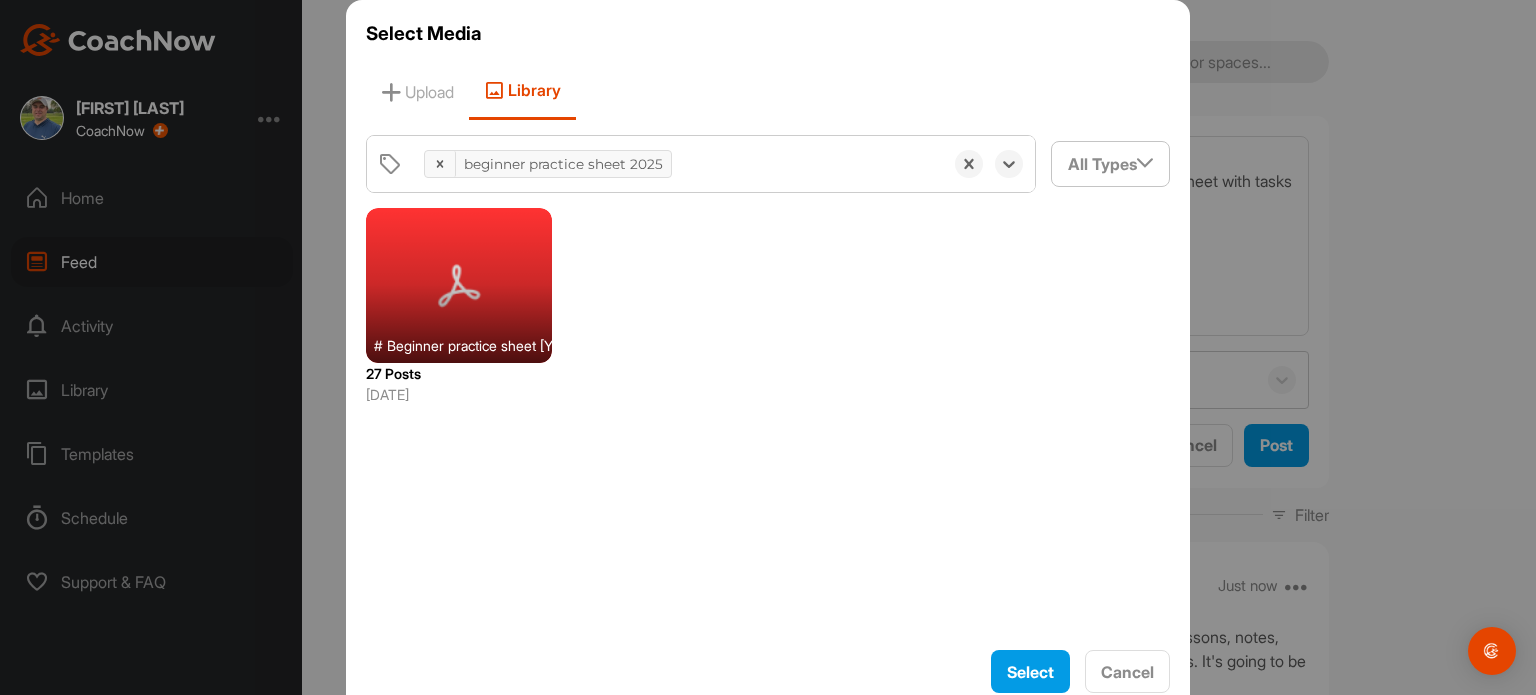 click at bounding box center [459, 285] 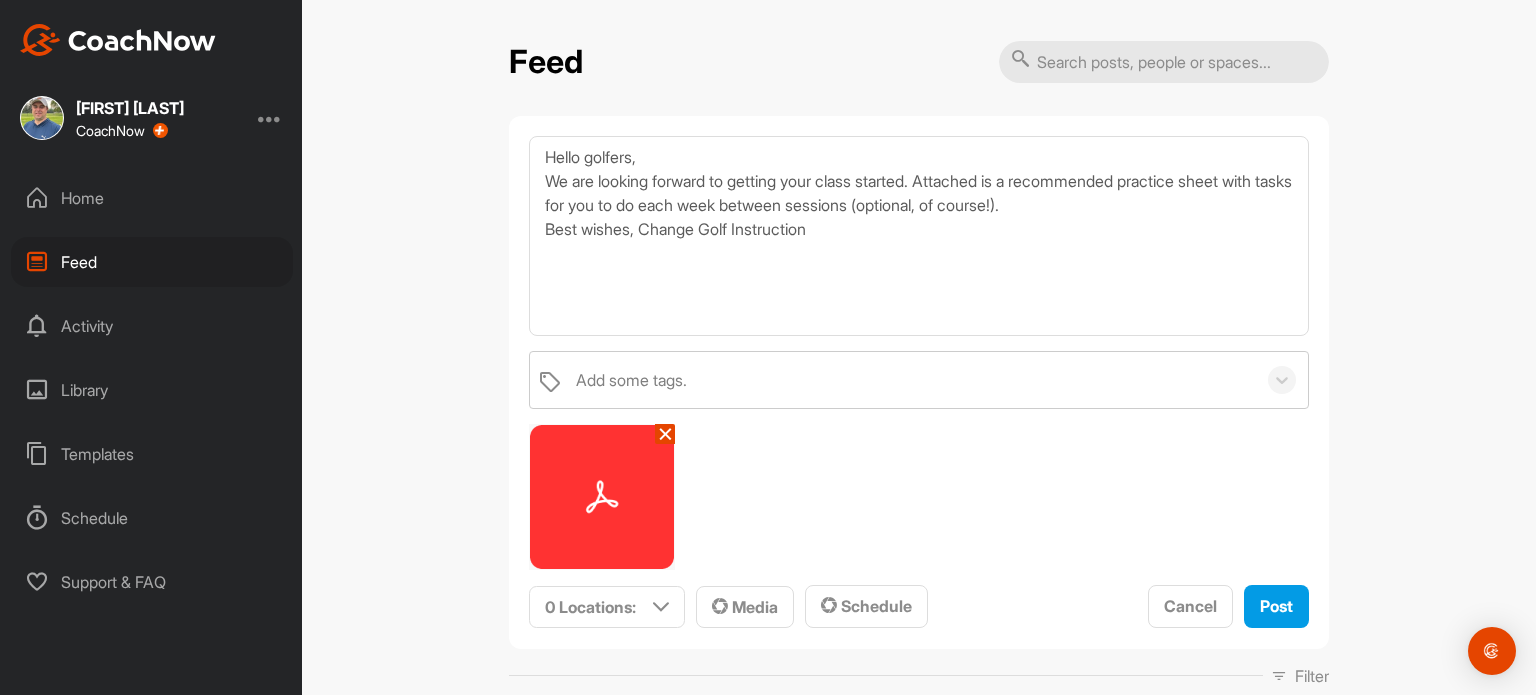 scroll, scrollTop: 200, scrollLeft: 0, axis: vertical 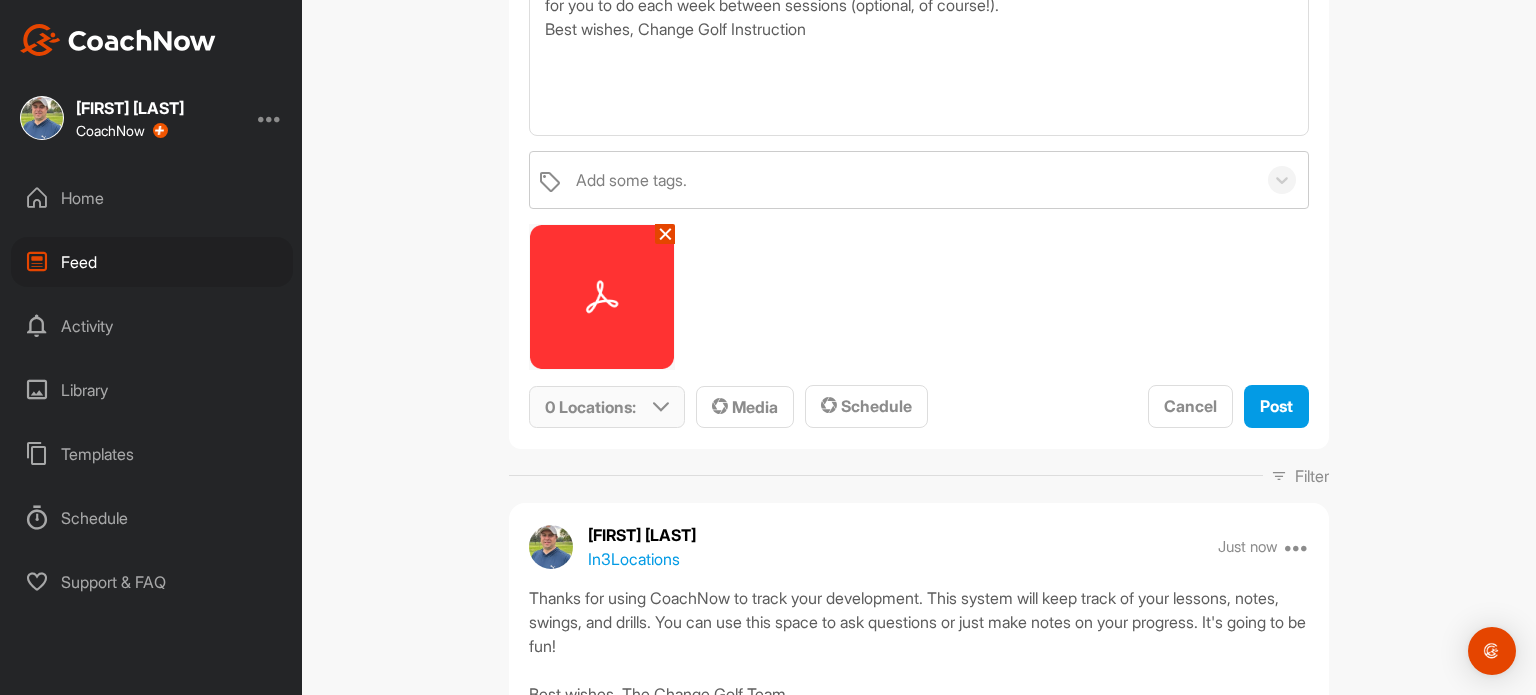 click at bounding box center [661, 407] 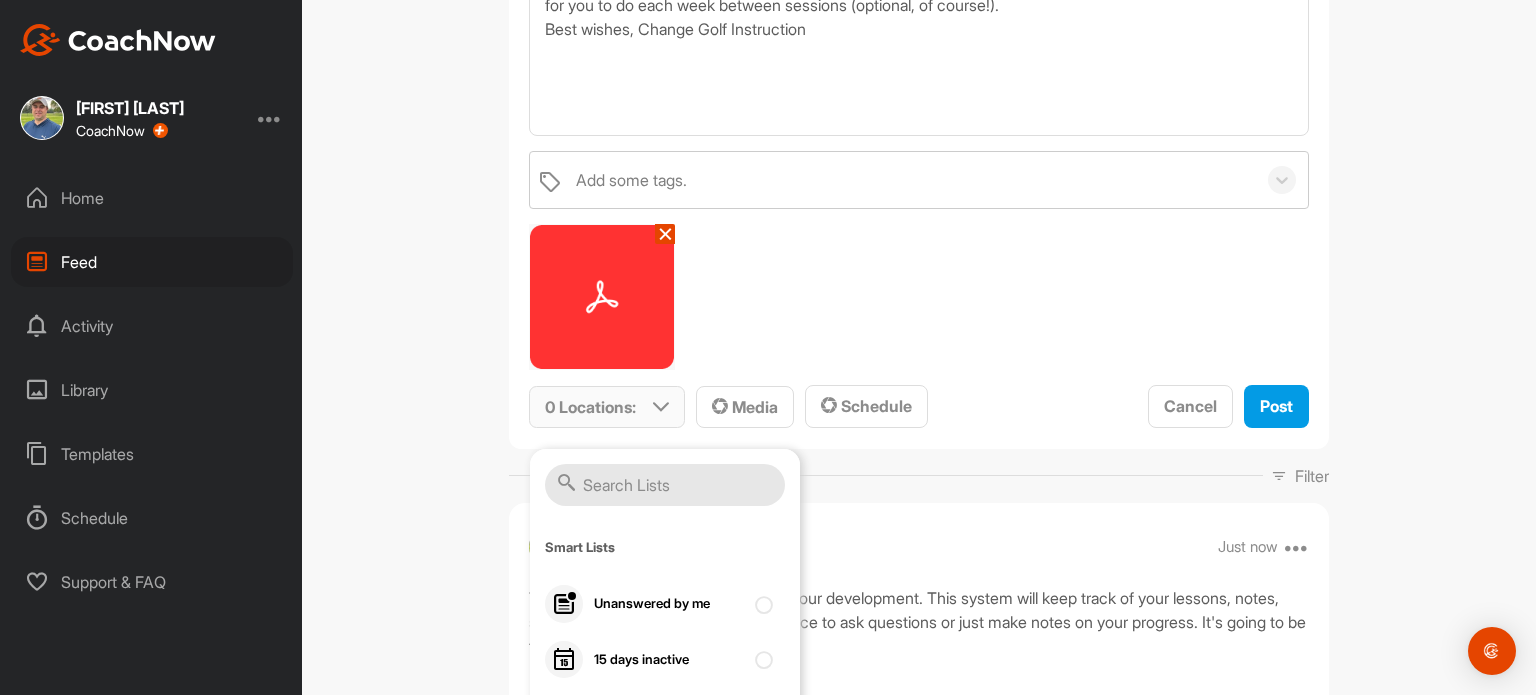 click at bounding box center (665, 485) 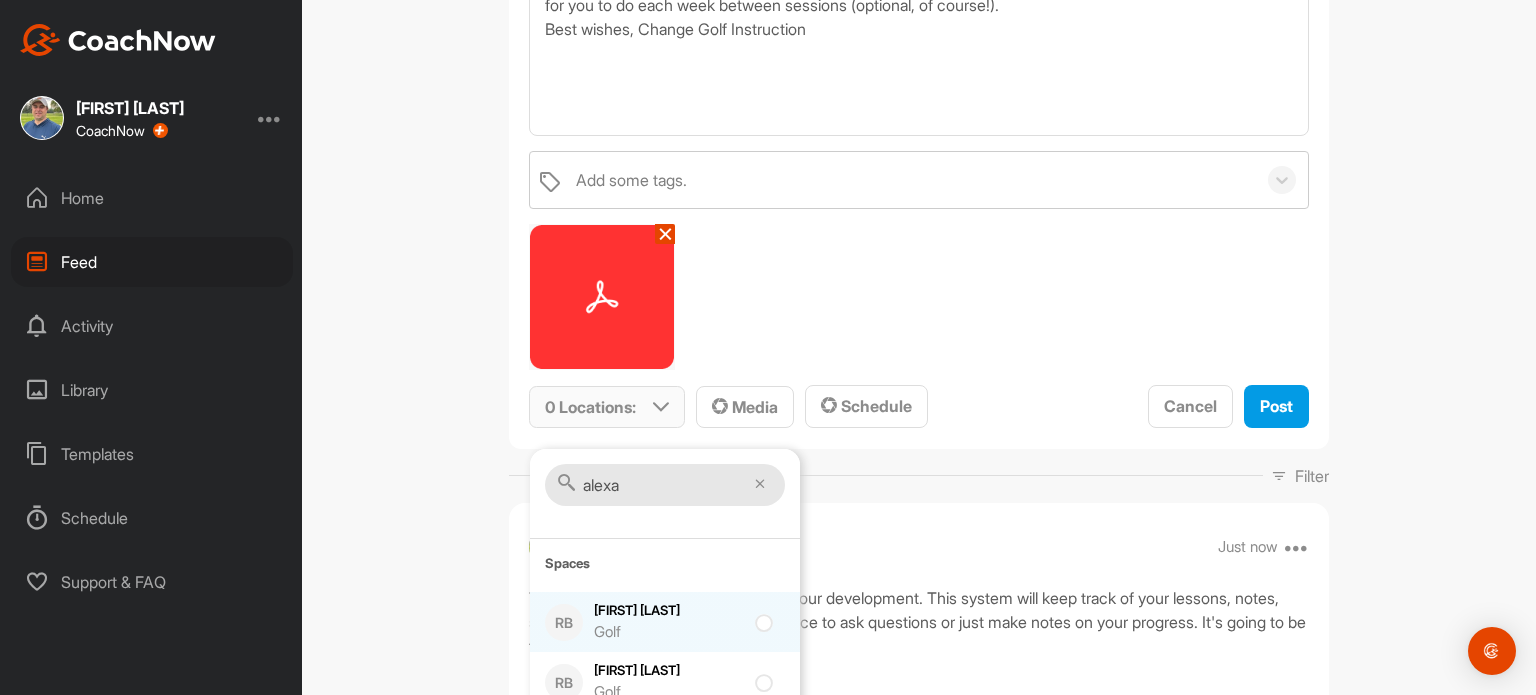 type on "alexa" 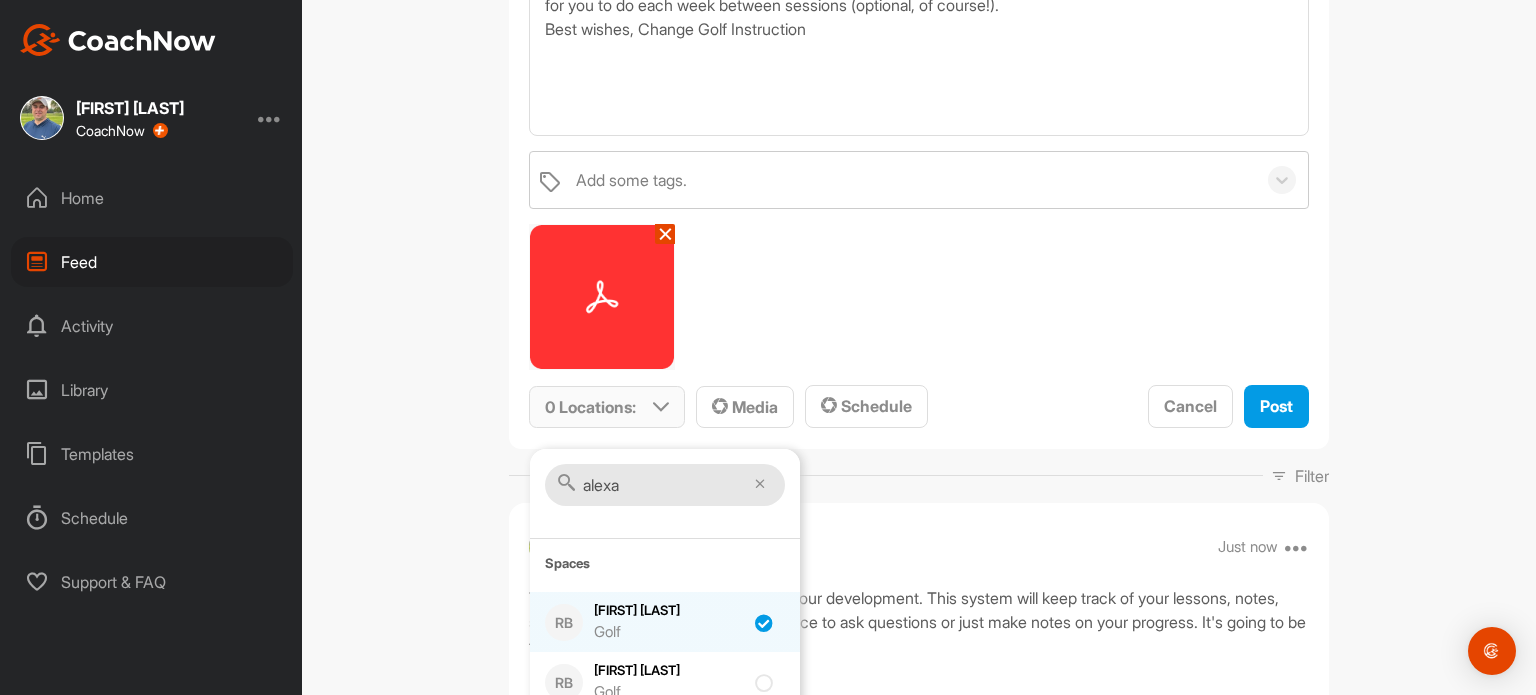 checkbox on "true" 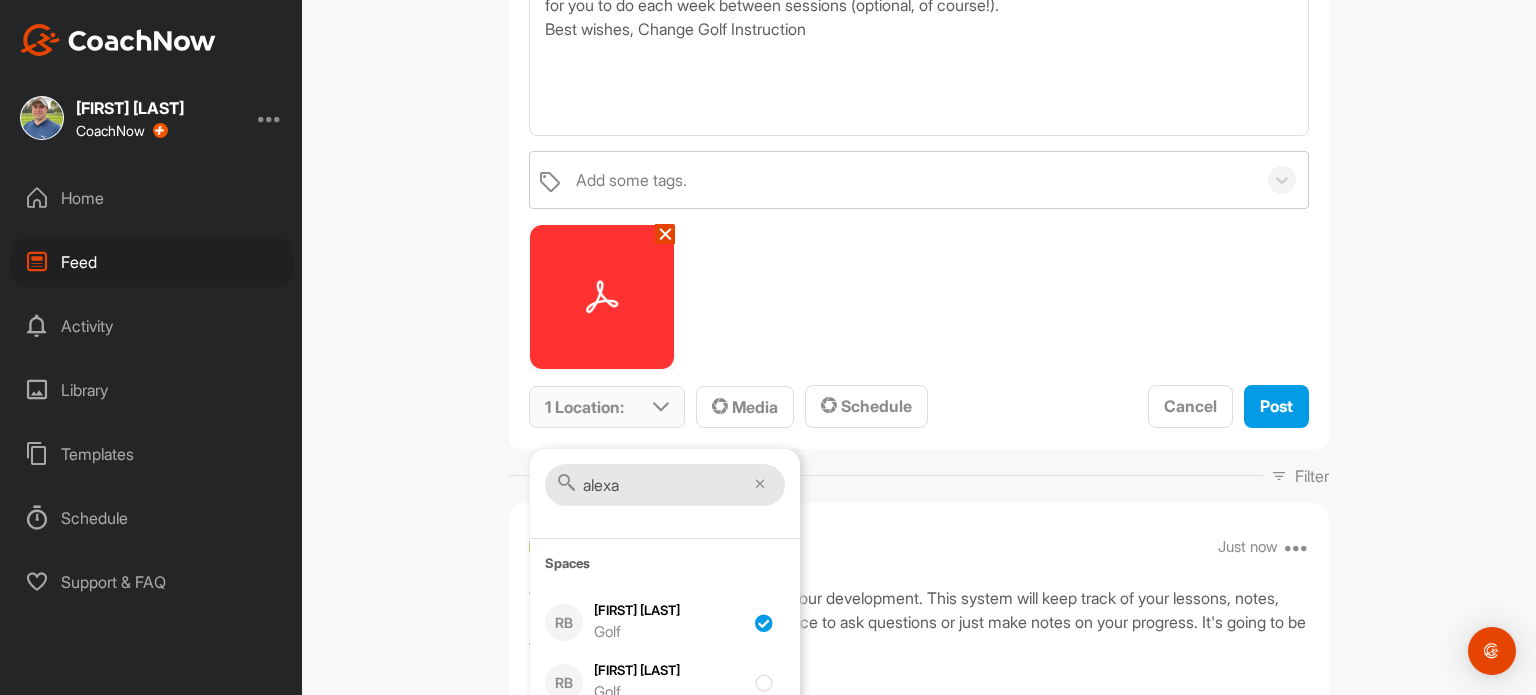drag, startPoint x: 633, startPoint y: 486, endPoint x: 560, endPoint y: 483, distance: 73.061615 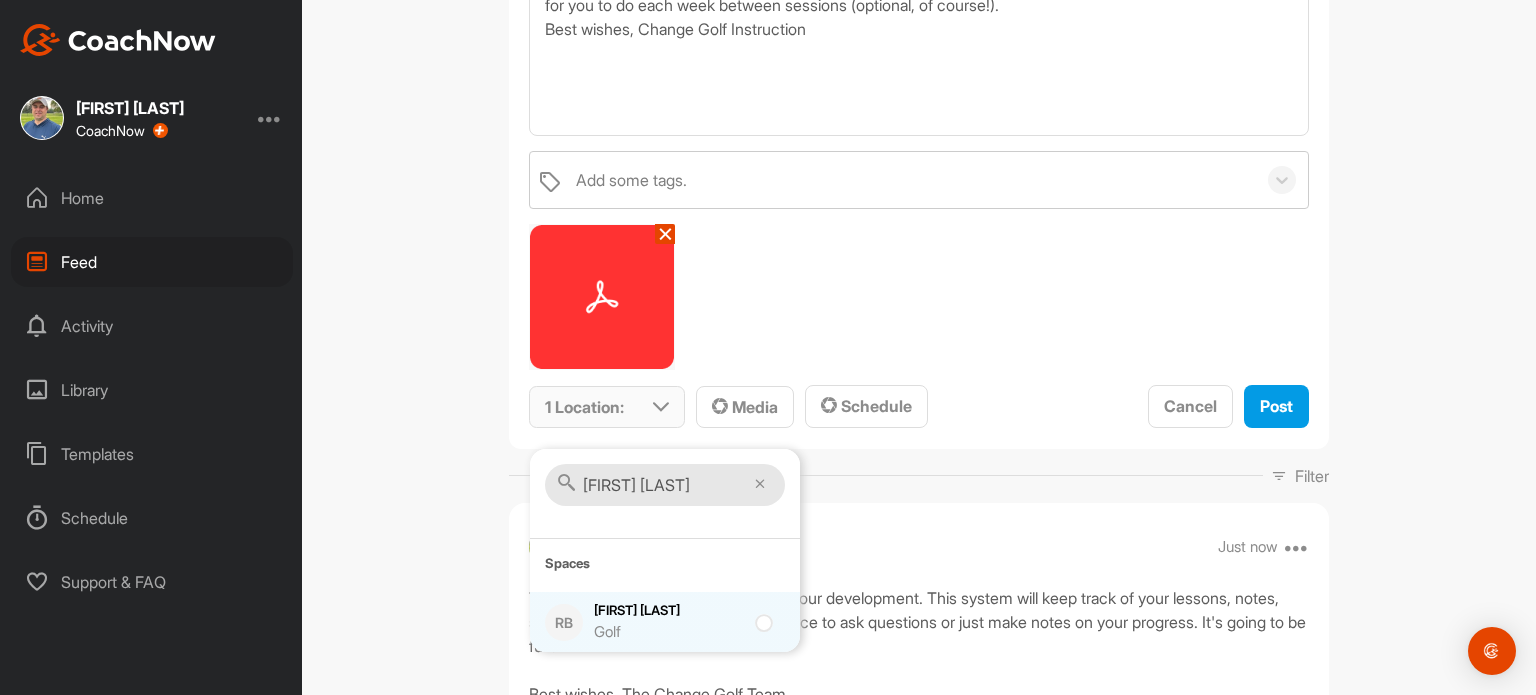 type on "[FIRST] [LAST]" 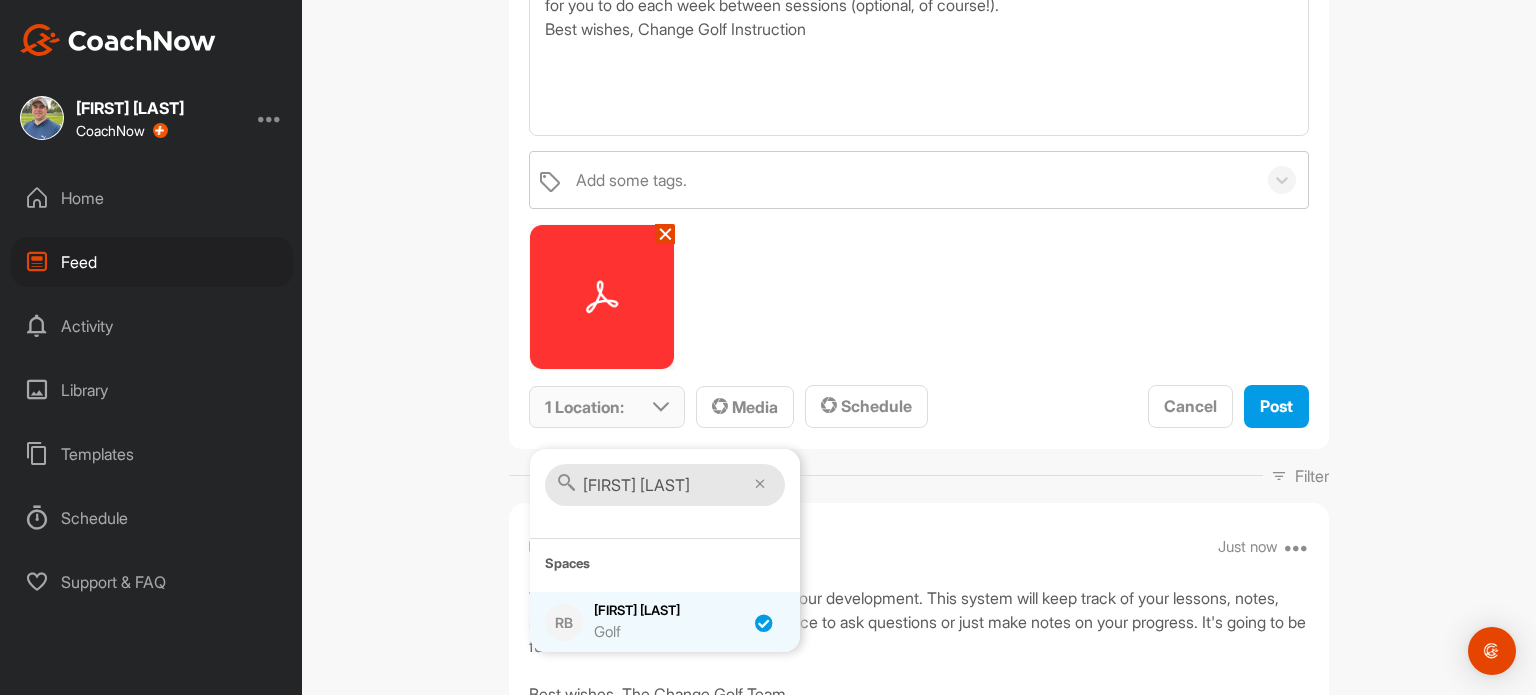 checkbox on "true" 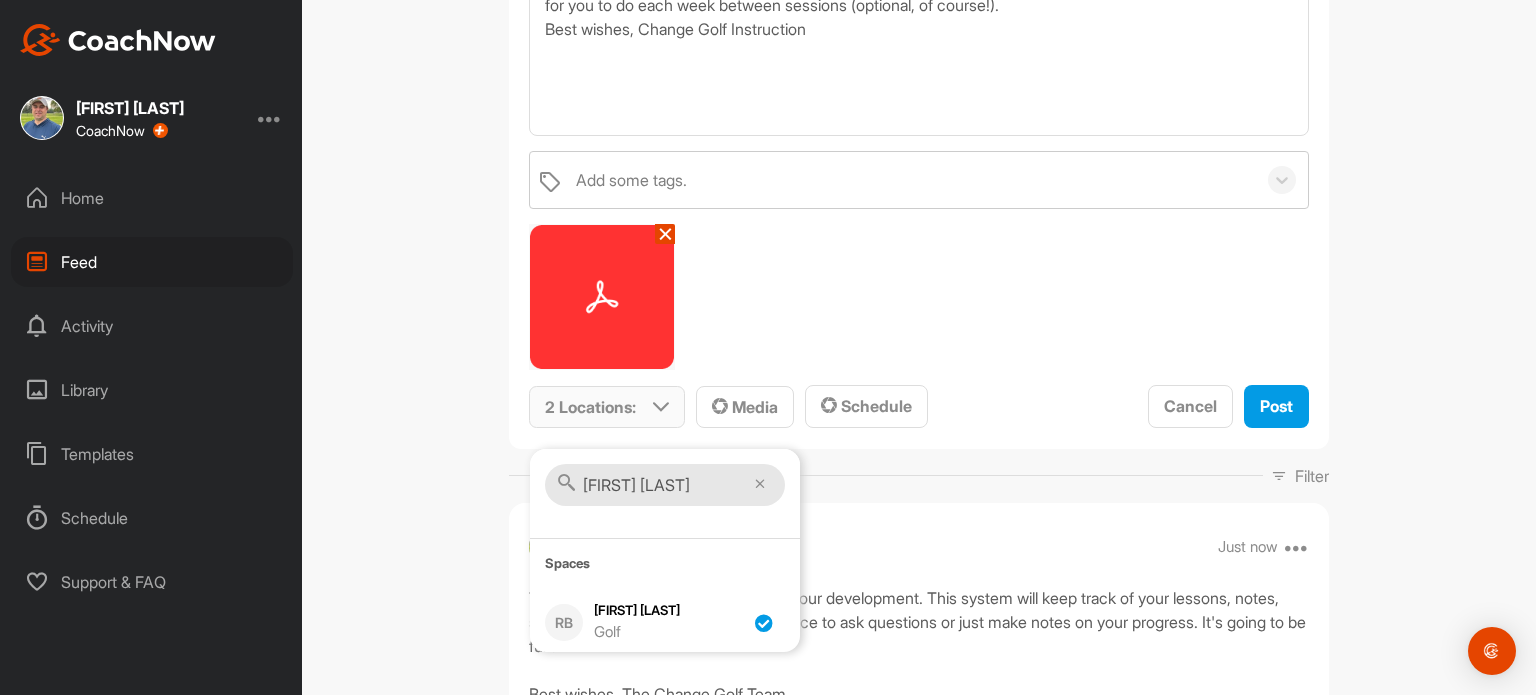 drag, startPoint x: 682, startPoint y: 487, endPoint x: 566, endPoint y: 487, distance: 116 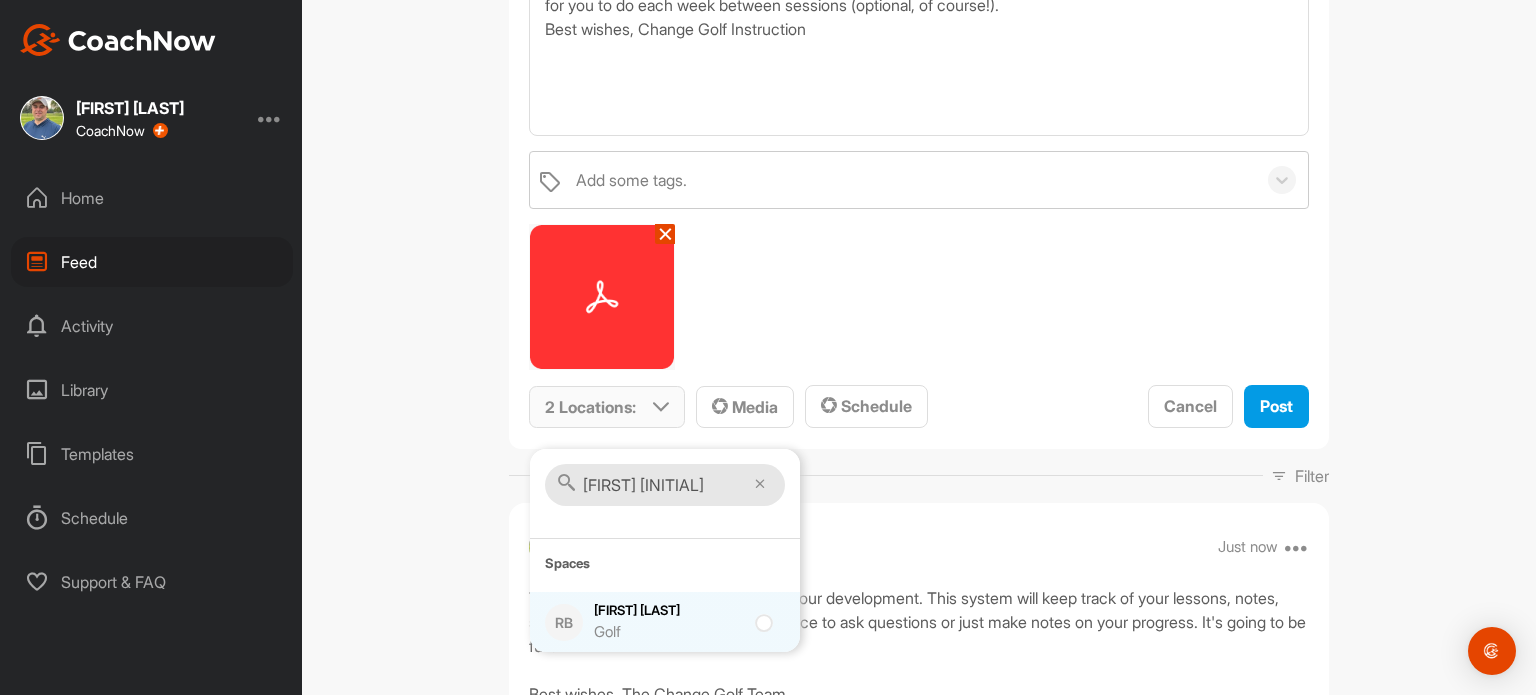 type on "[FIRST] [INITIAL]" 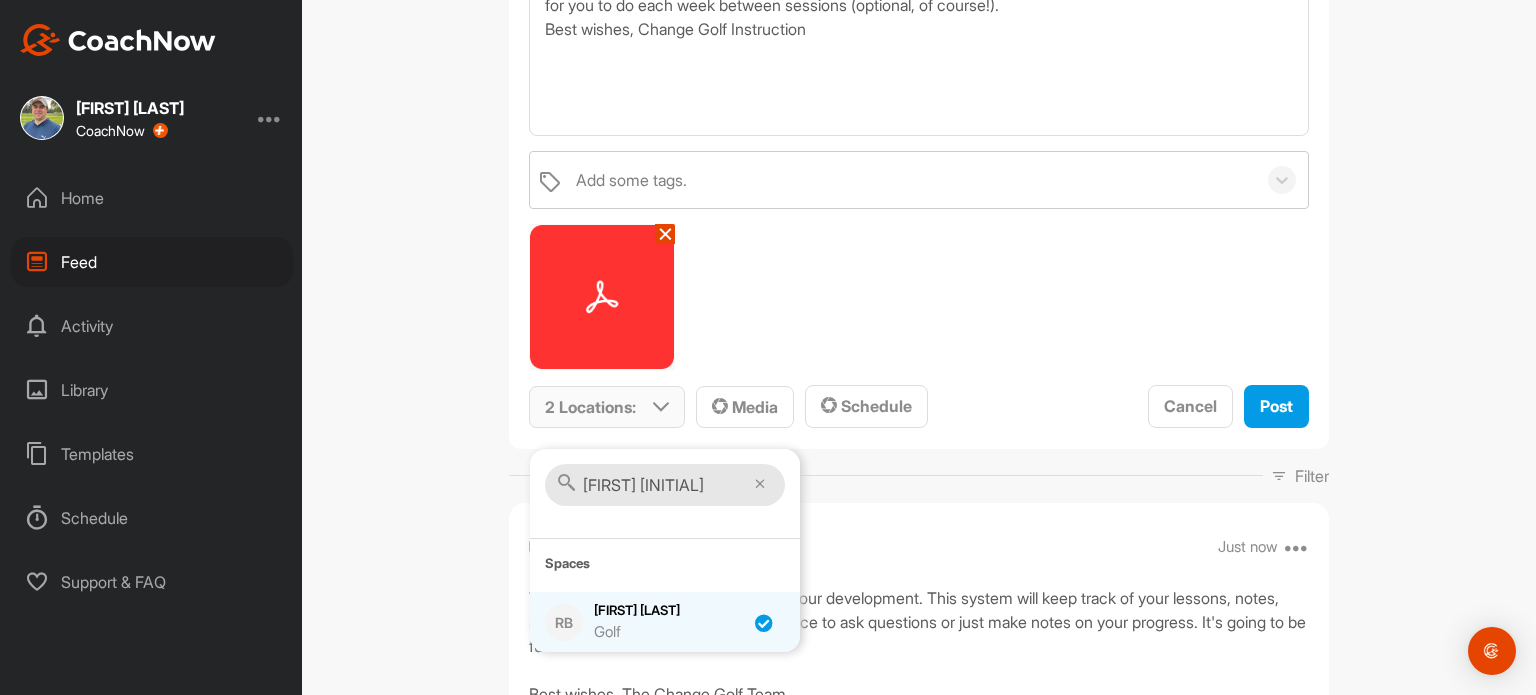 checkbox on "true" 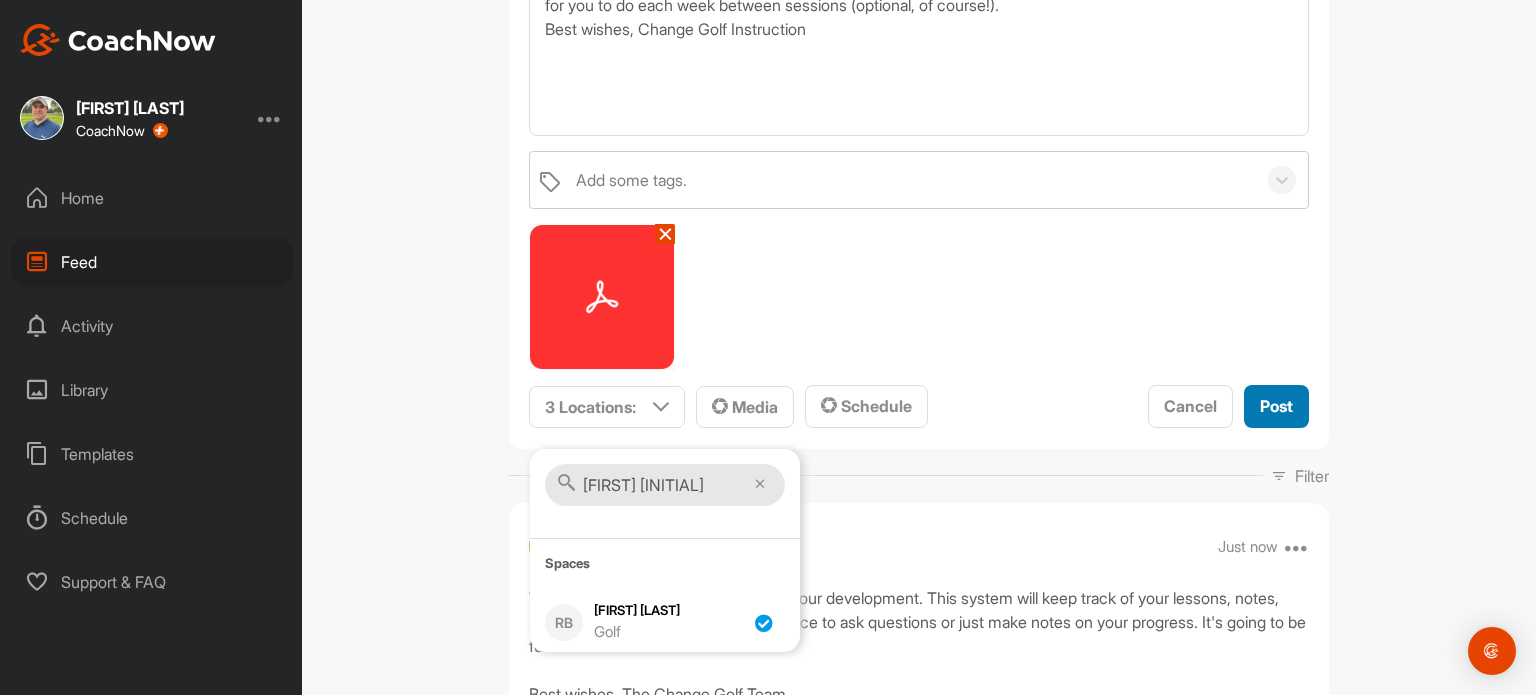 click on "Post" at bounding box center [1276, 406] 